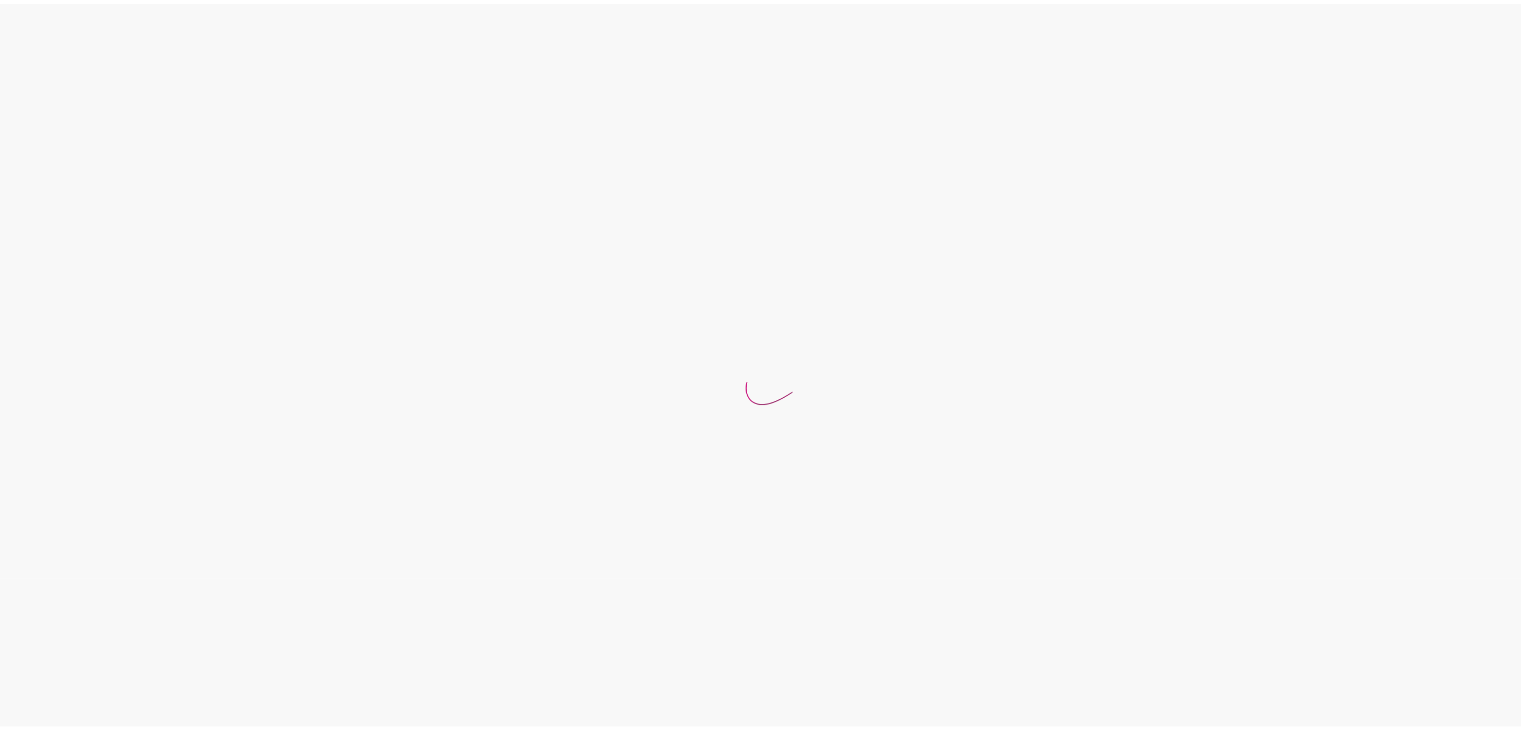 scroll, scrollTop: 0, scrollLeft: 0, axis: both 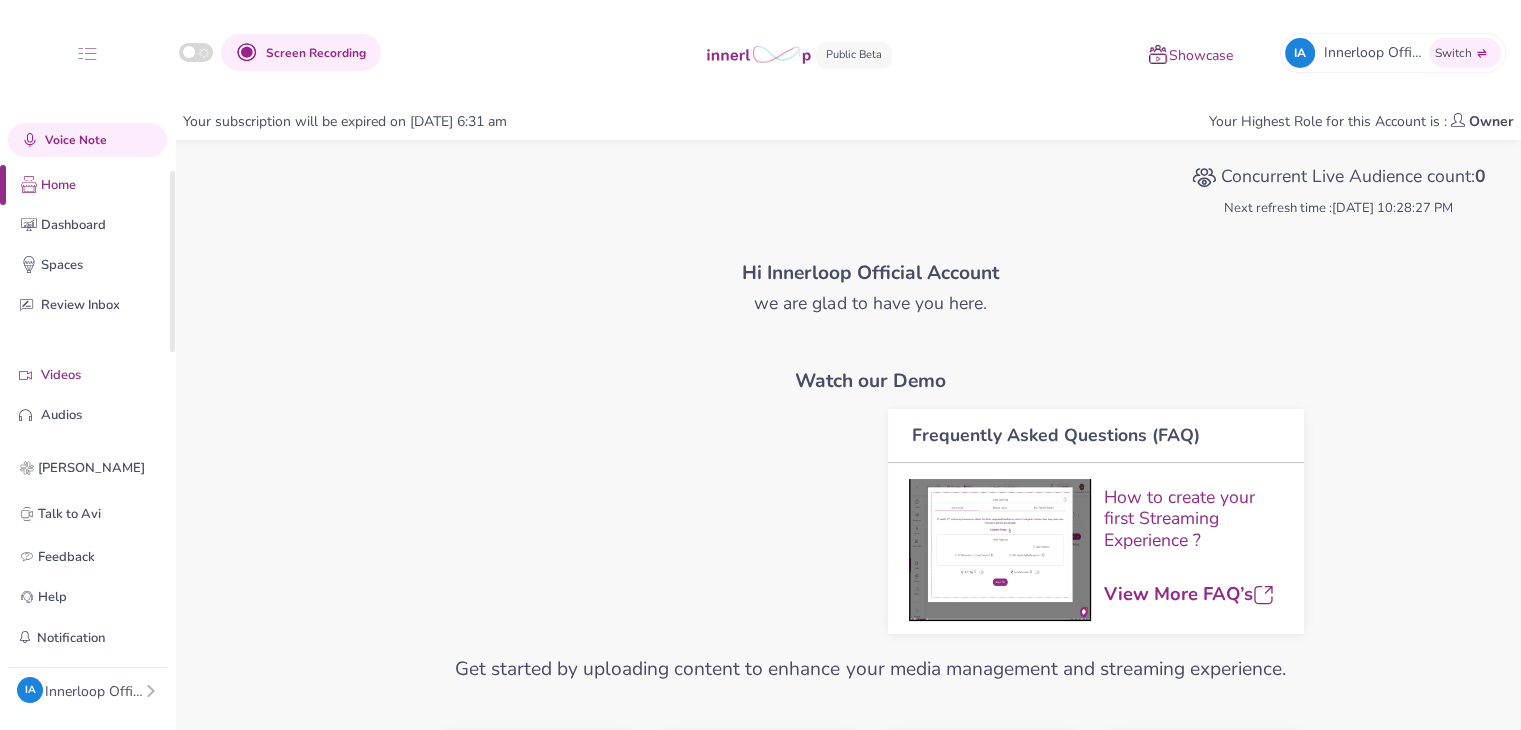 click on "Videos" at bounding box center (103, 375) 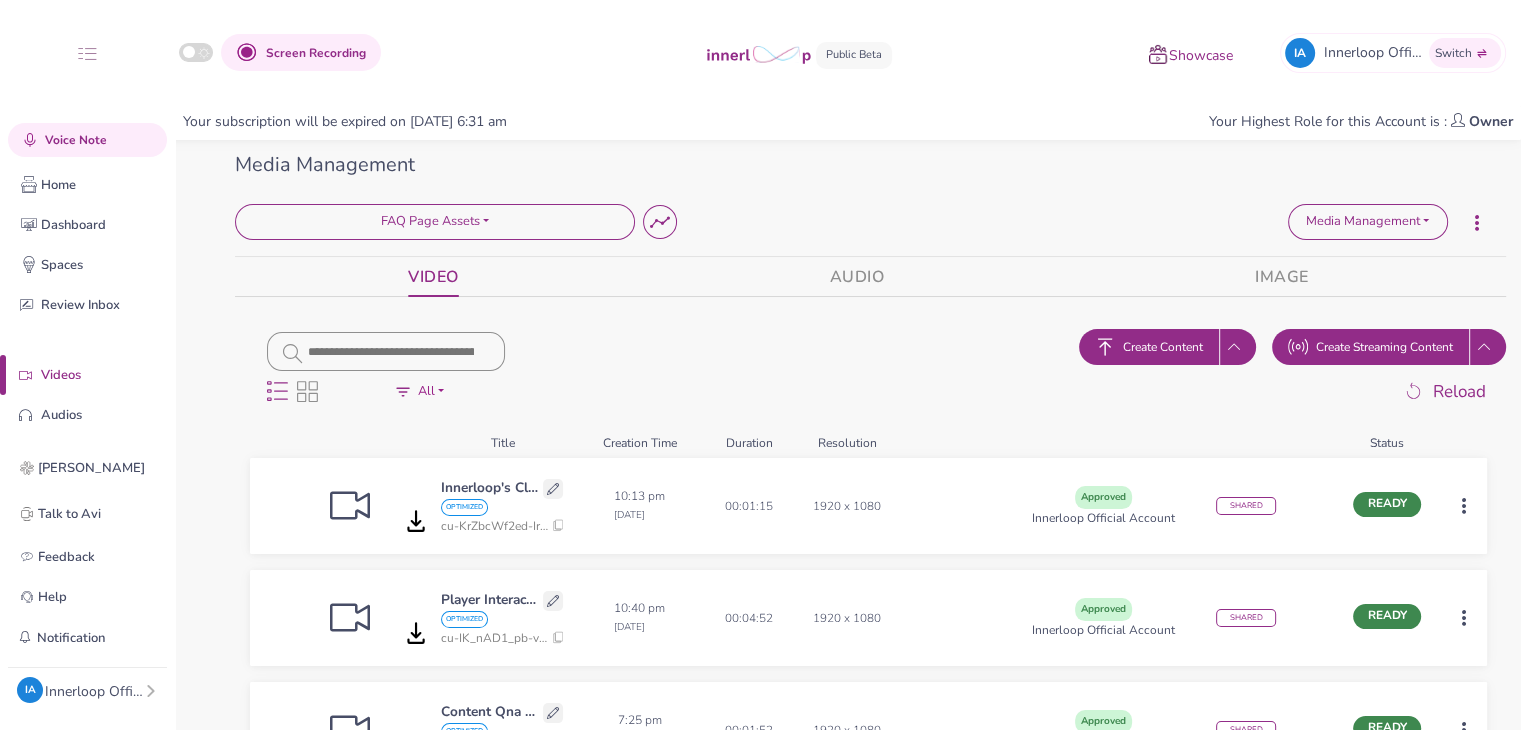 click on "Create Content" at bounding box center (1163, 347) 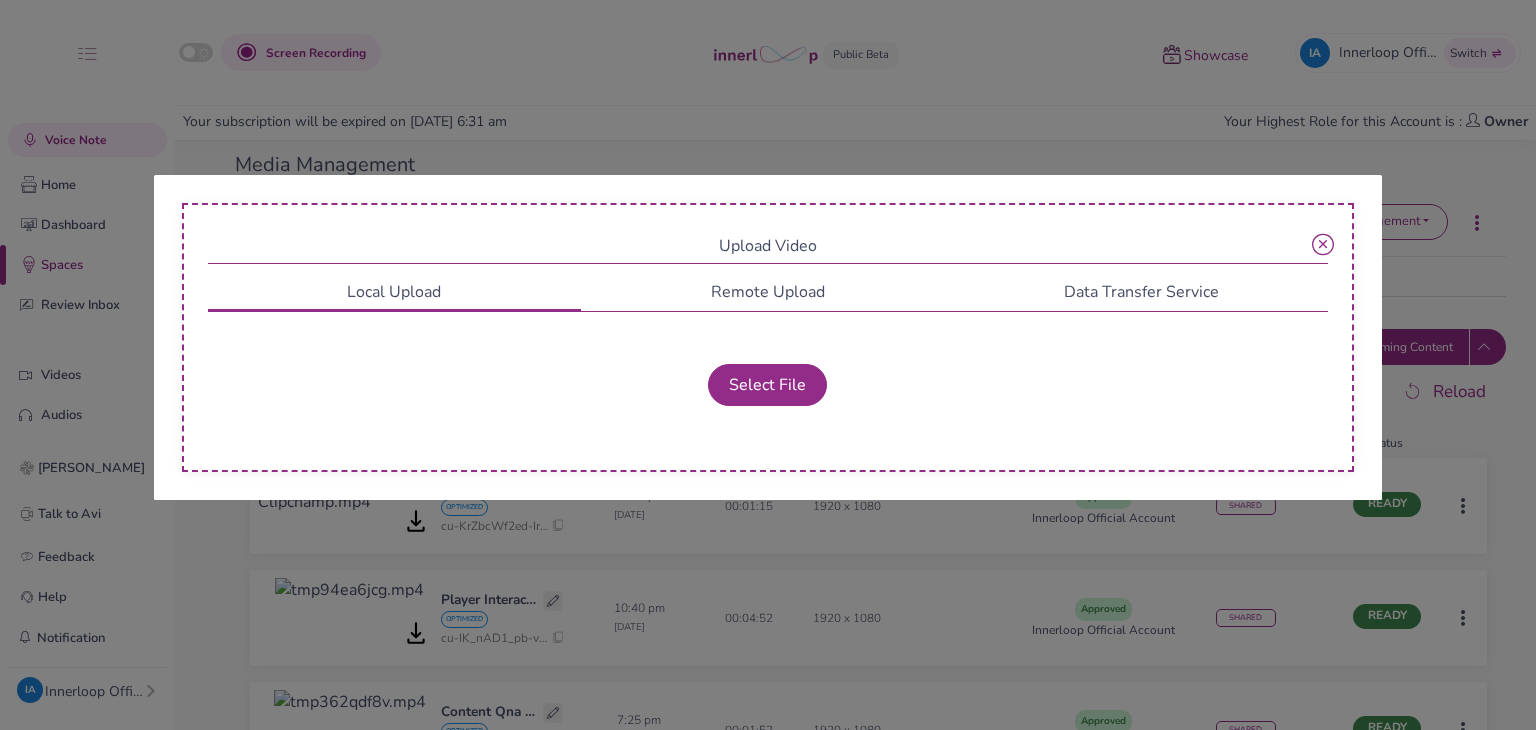 click at bounding box center [1323, 244] 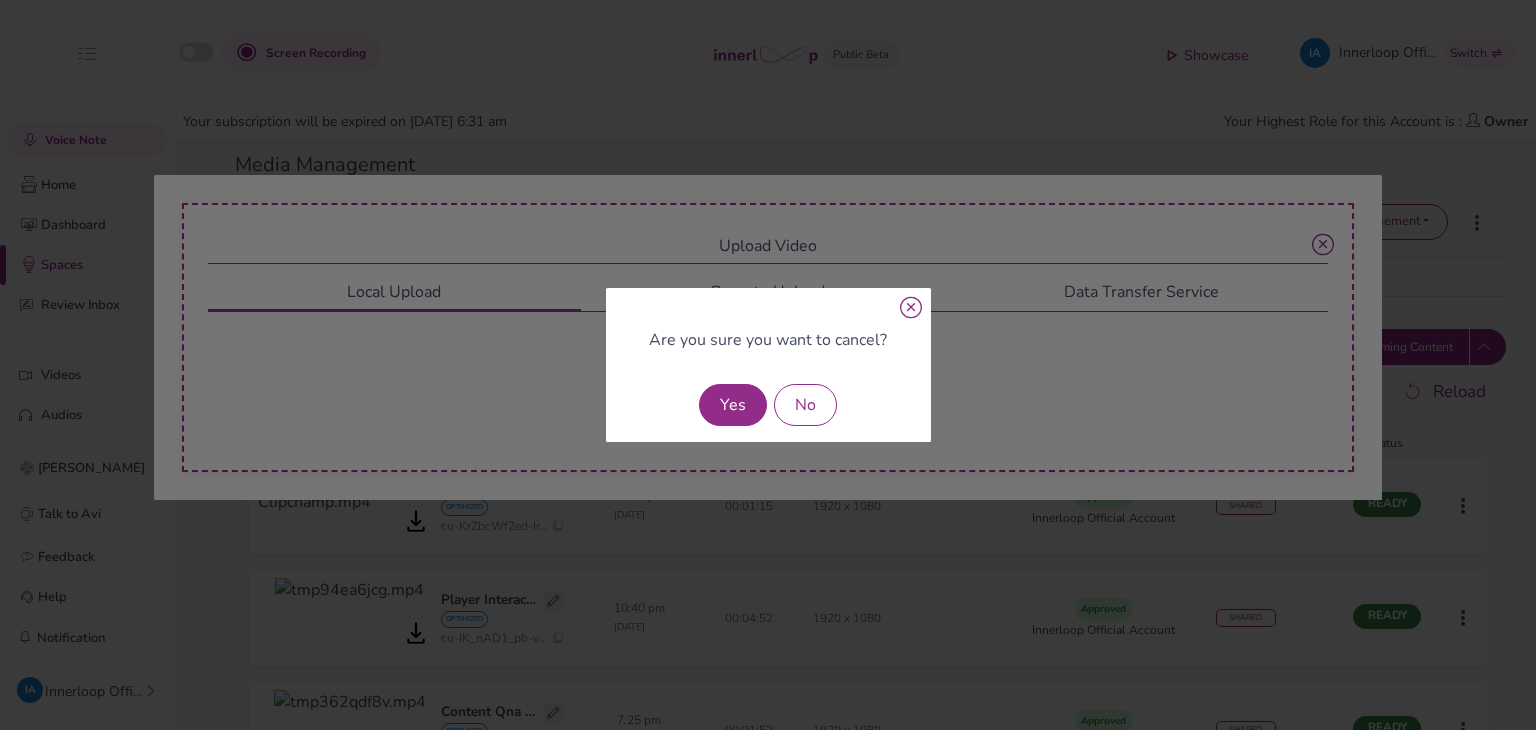 click at bounding box center [911, 308] 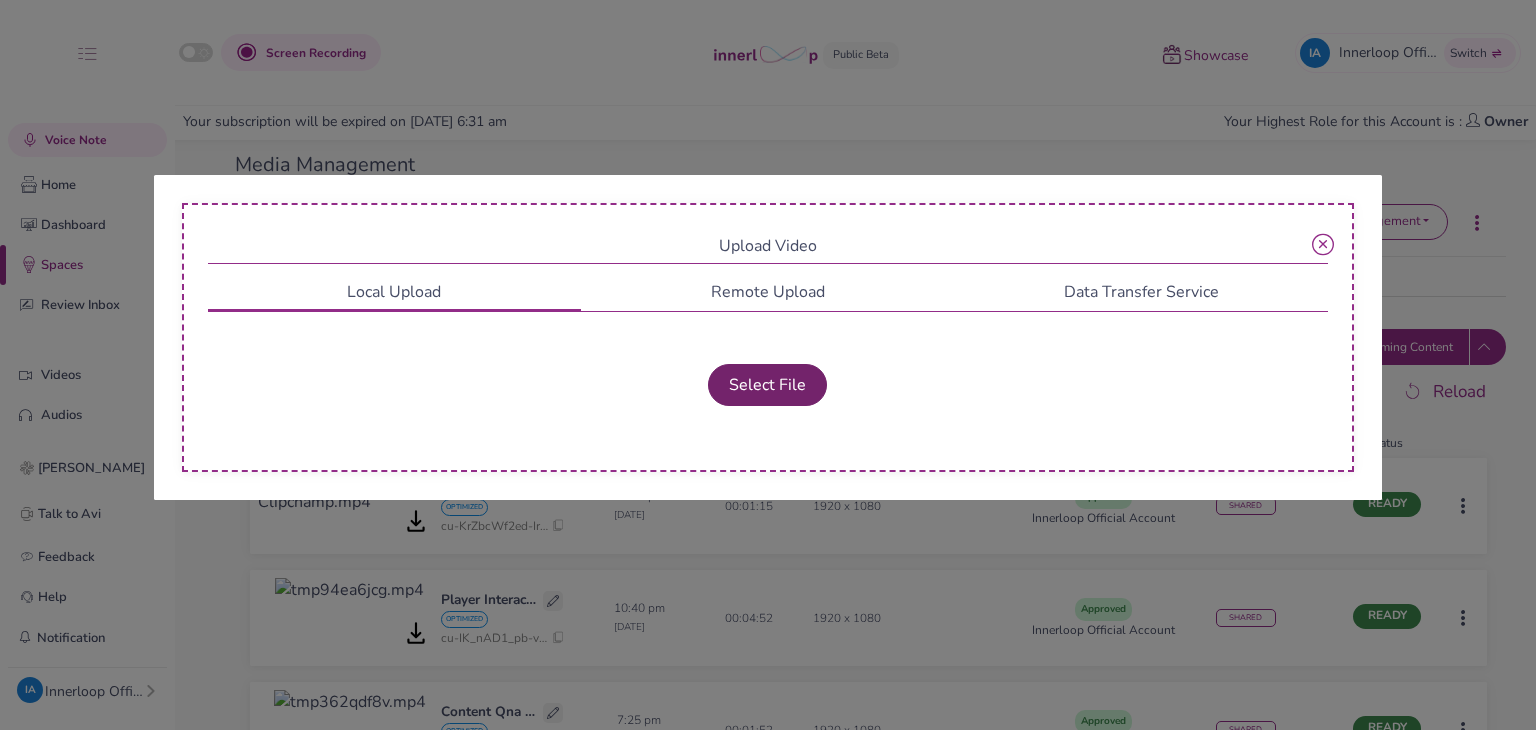 click on "Select File" at bounding box center (767, 385) 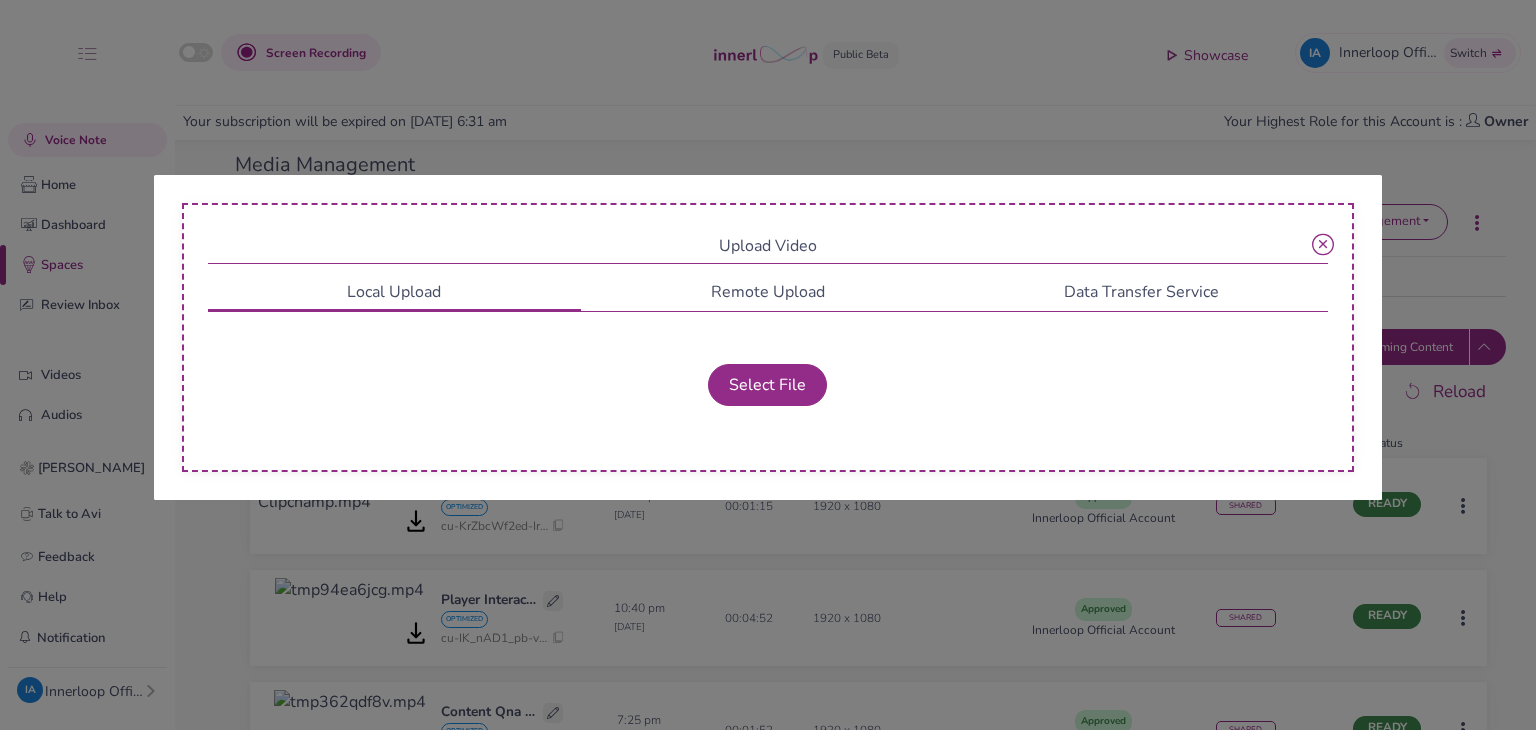 click on "Upload Video" at bounding box center [768, 246] 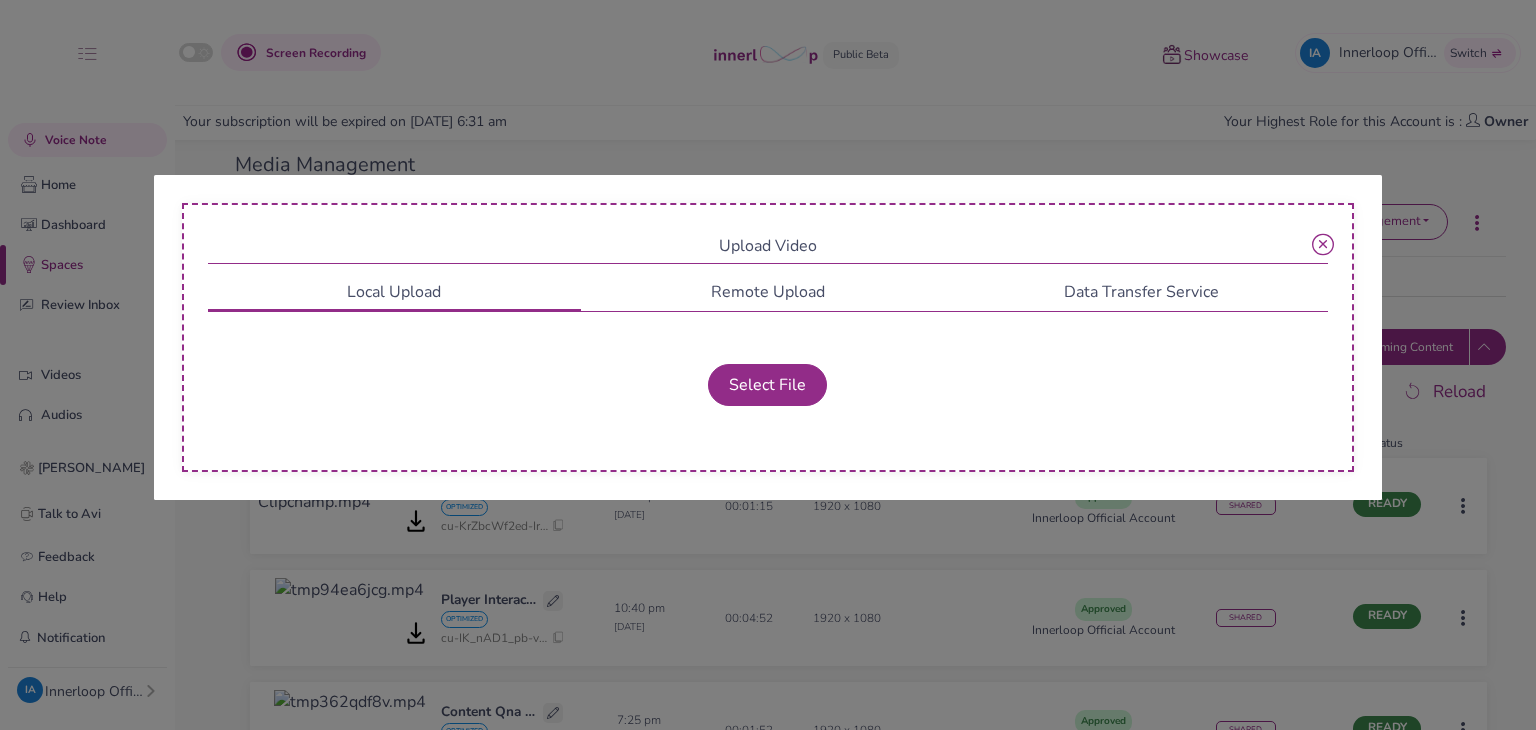 click at bounding box center [1323, 244] 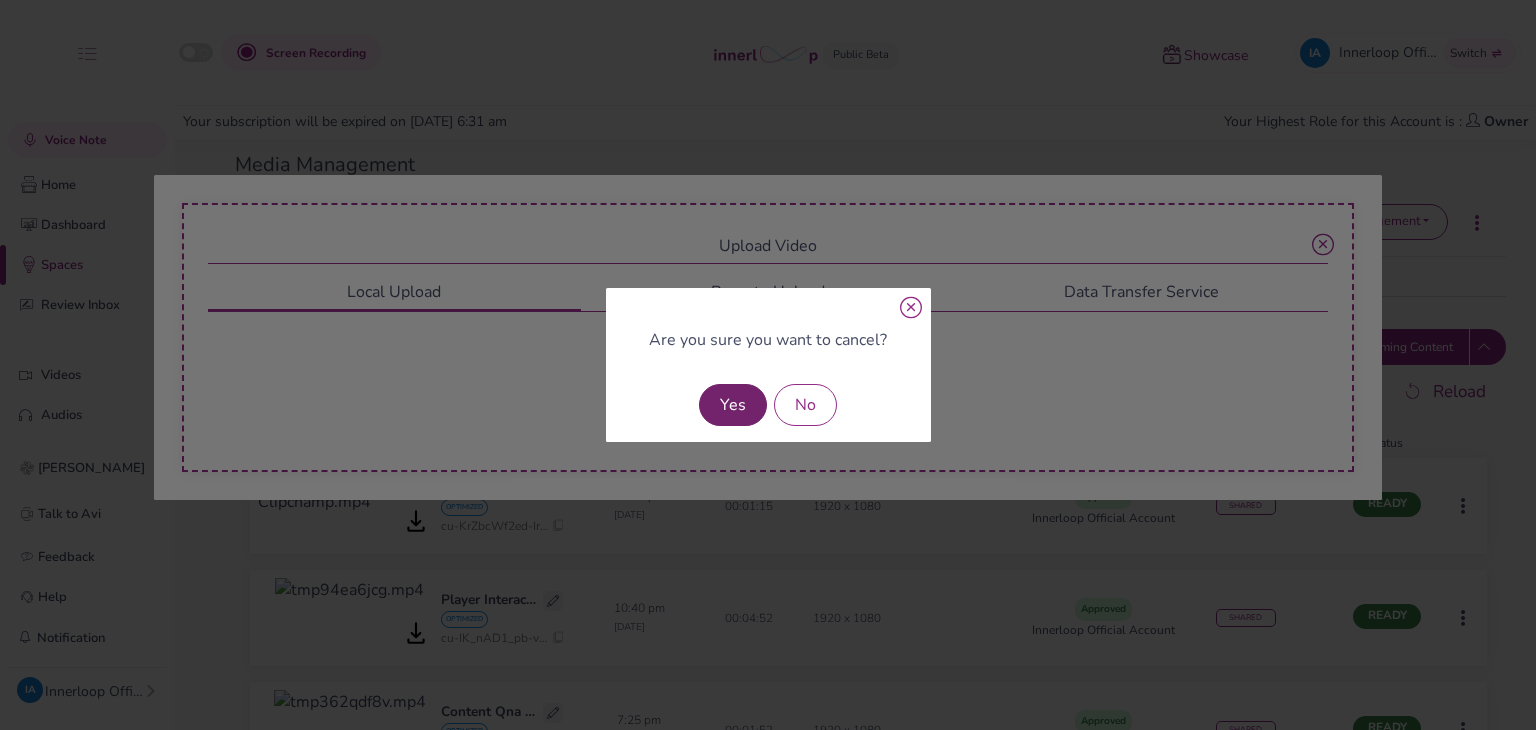 click on "Yes" at bounding box center [733, 405] 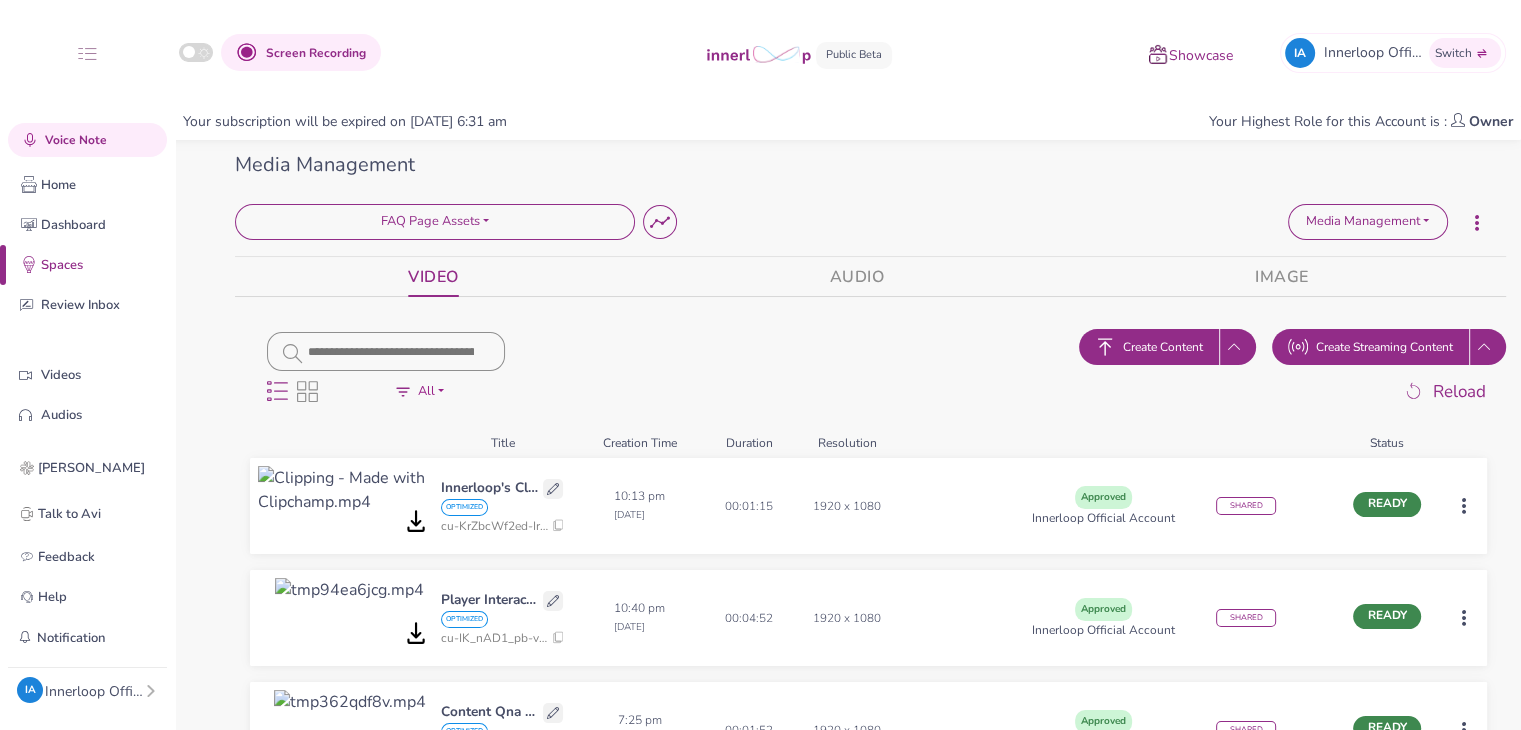 click on "Innerloop Official Account" at bounding box center (94, 691) 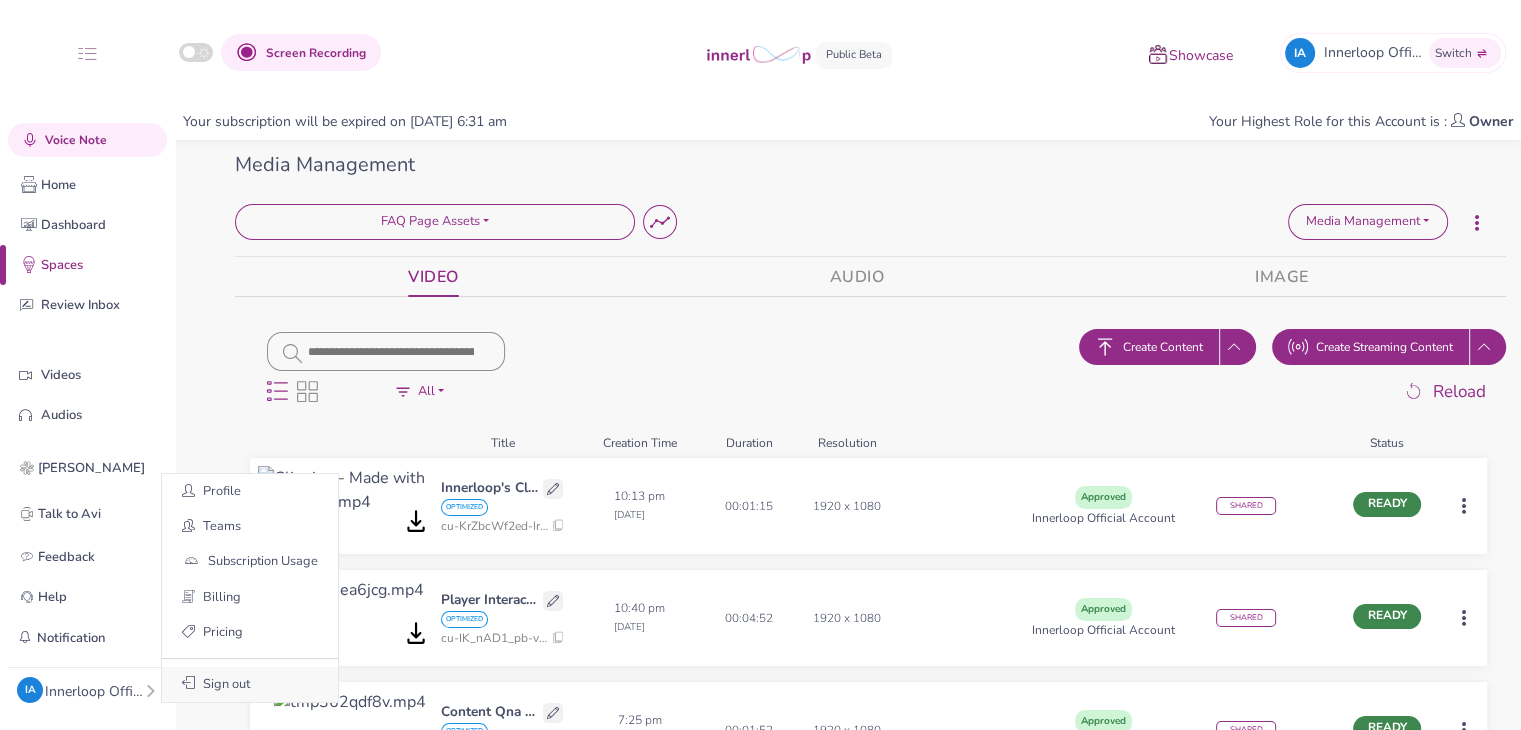 click on "Sign out" at bounding box center [250, 684] 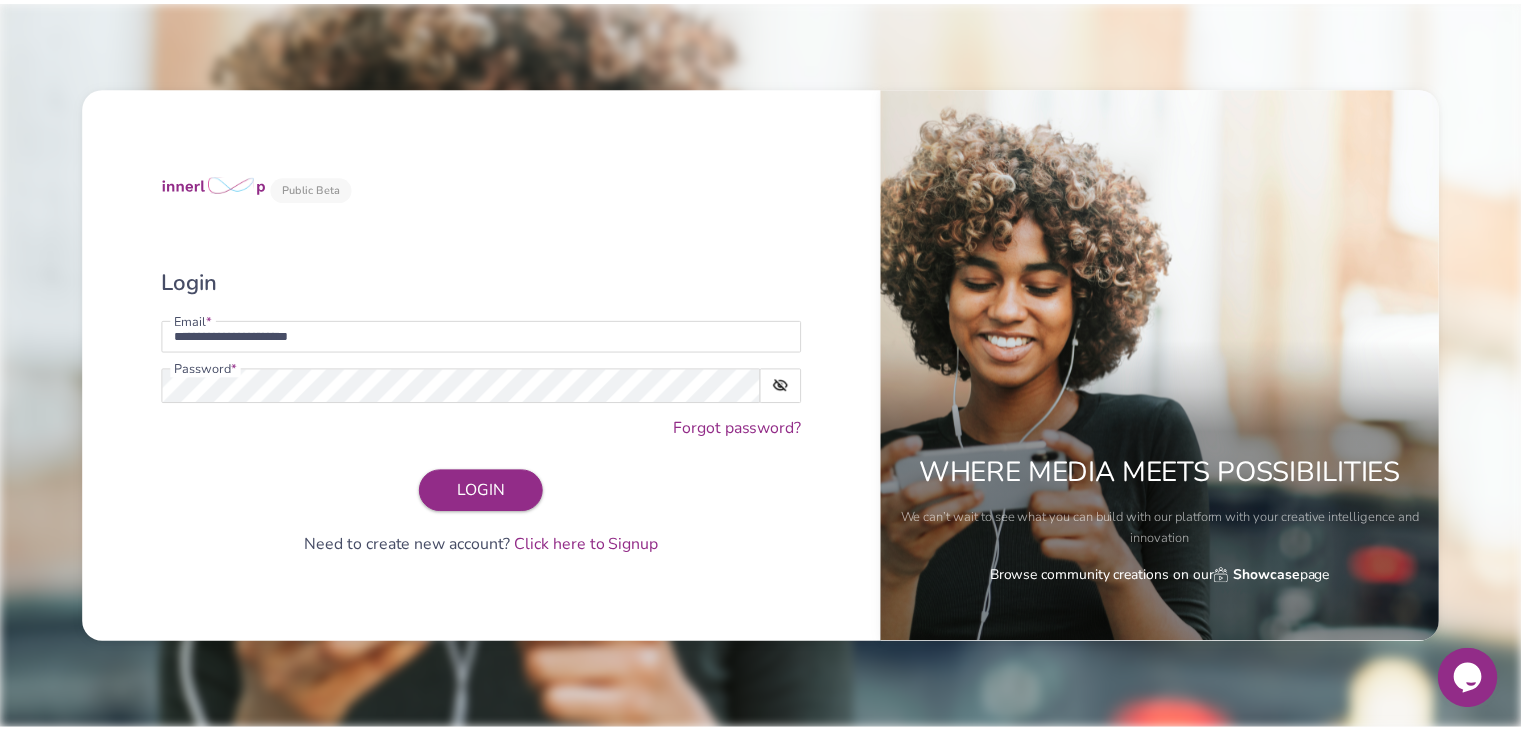 scroll, scrollTop: 0, scrollLeft: 0, axis: both 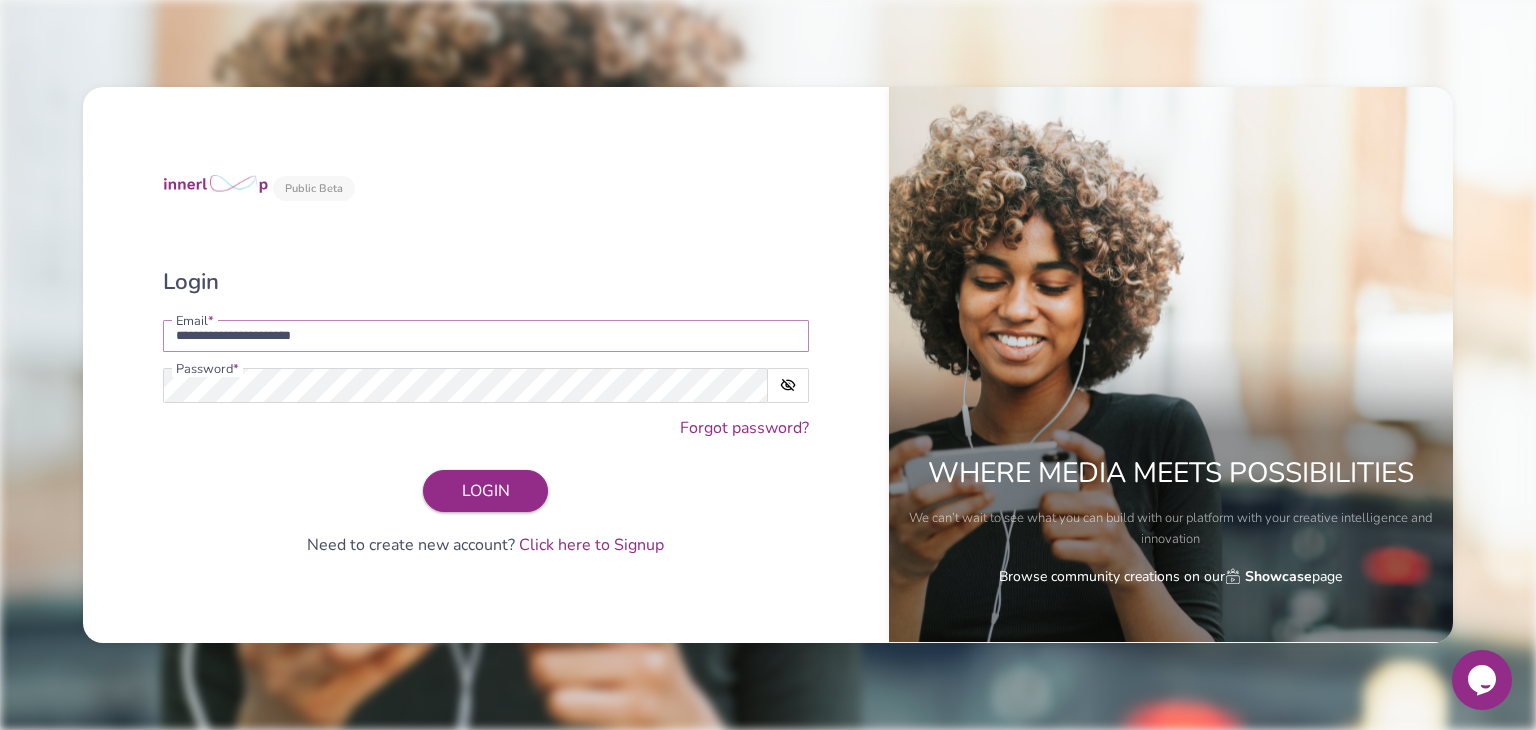 click on "**********" at bounding box center [486, 336] 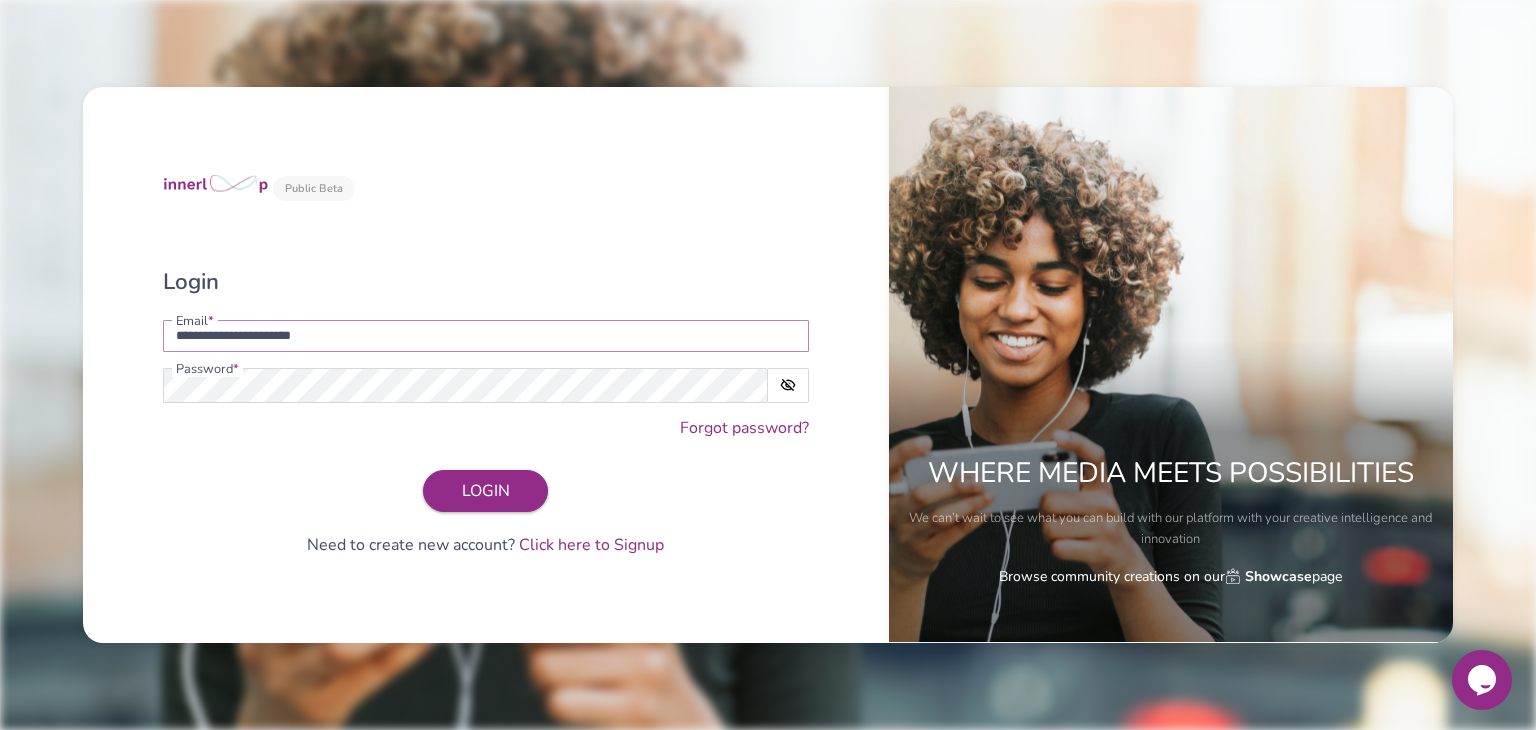 type on "**********" 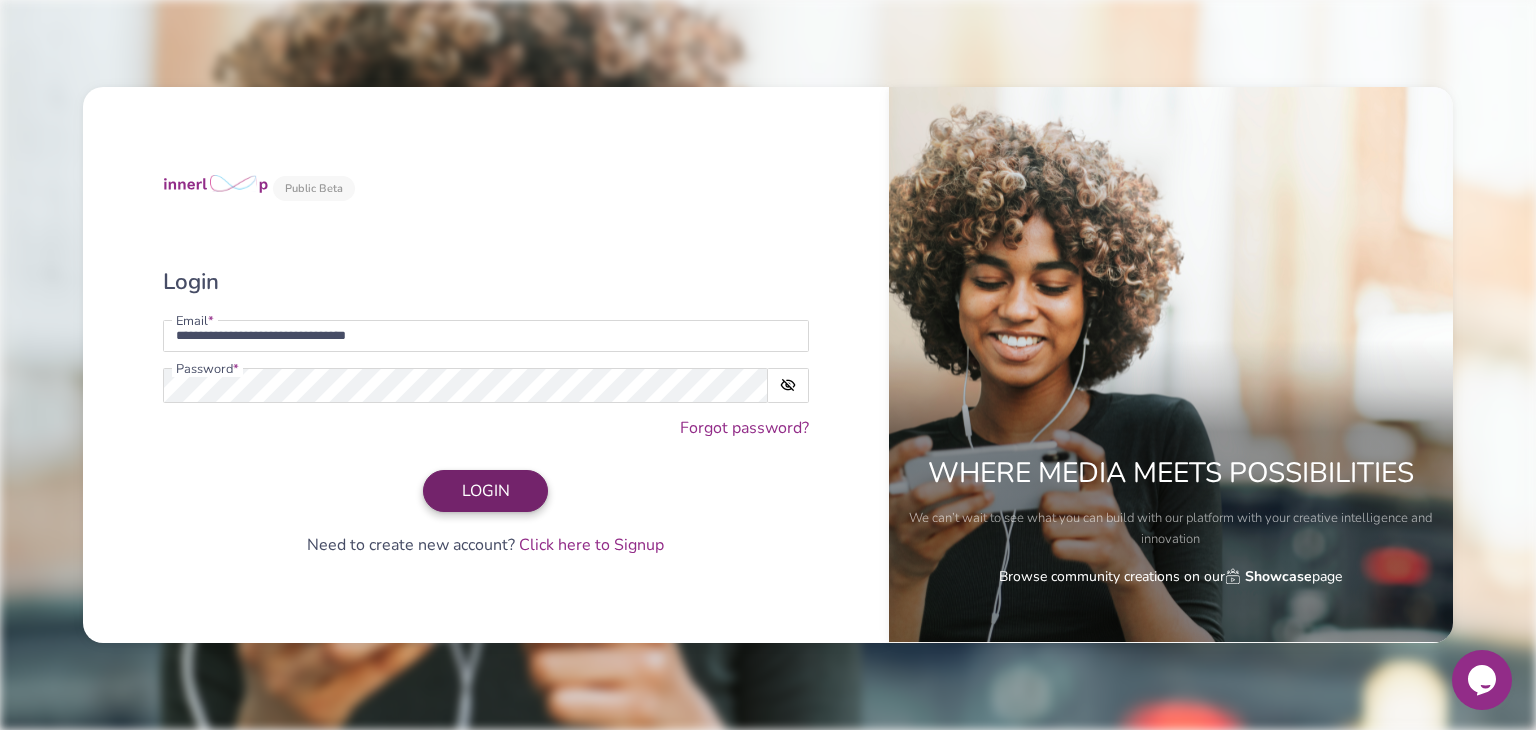 click on "LOGIN" at bounding box center [486, 491] 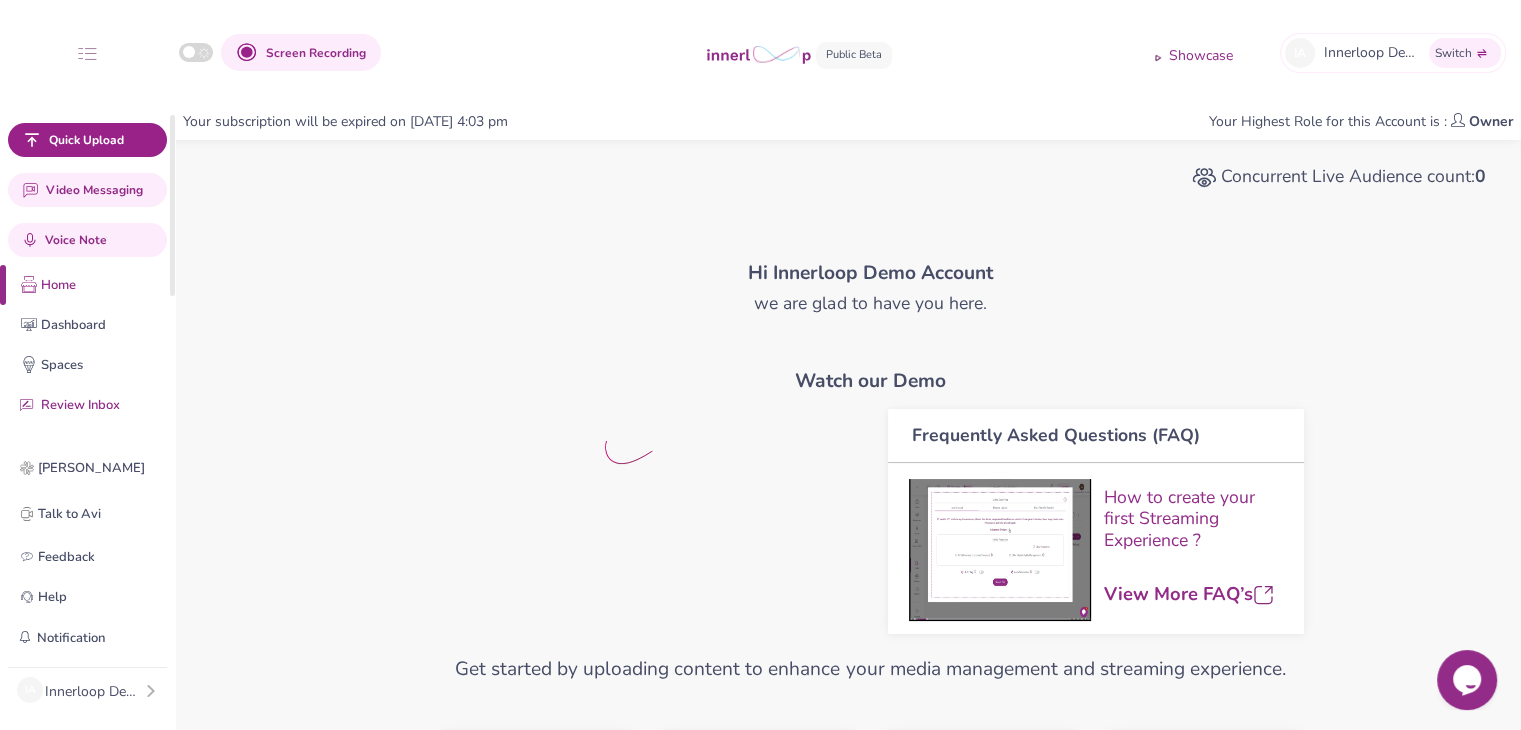 scroll, scrollTop: 200, scrollLeft: 0, axis: vertical 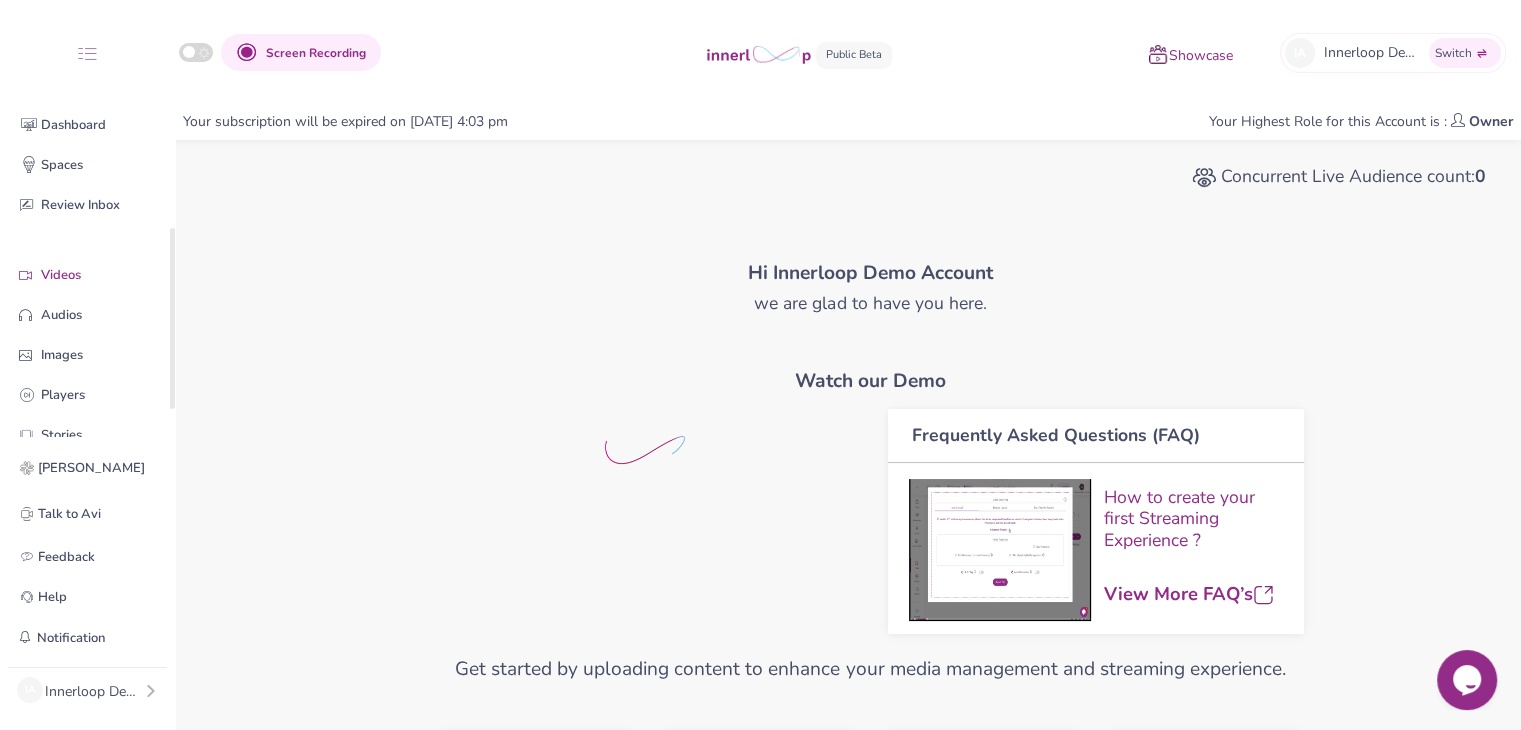 click on "Videos" at bounding box center [103, 275] 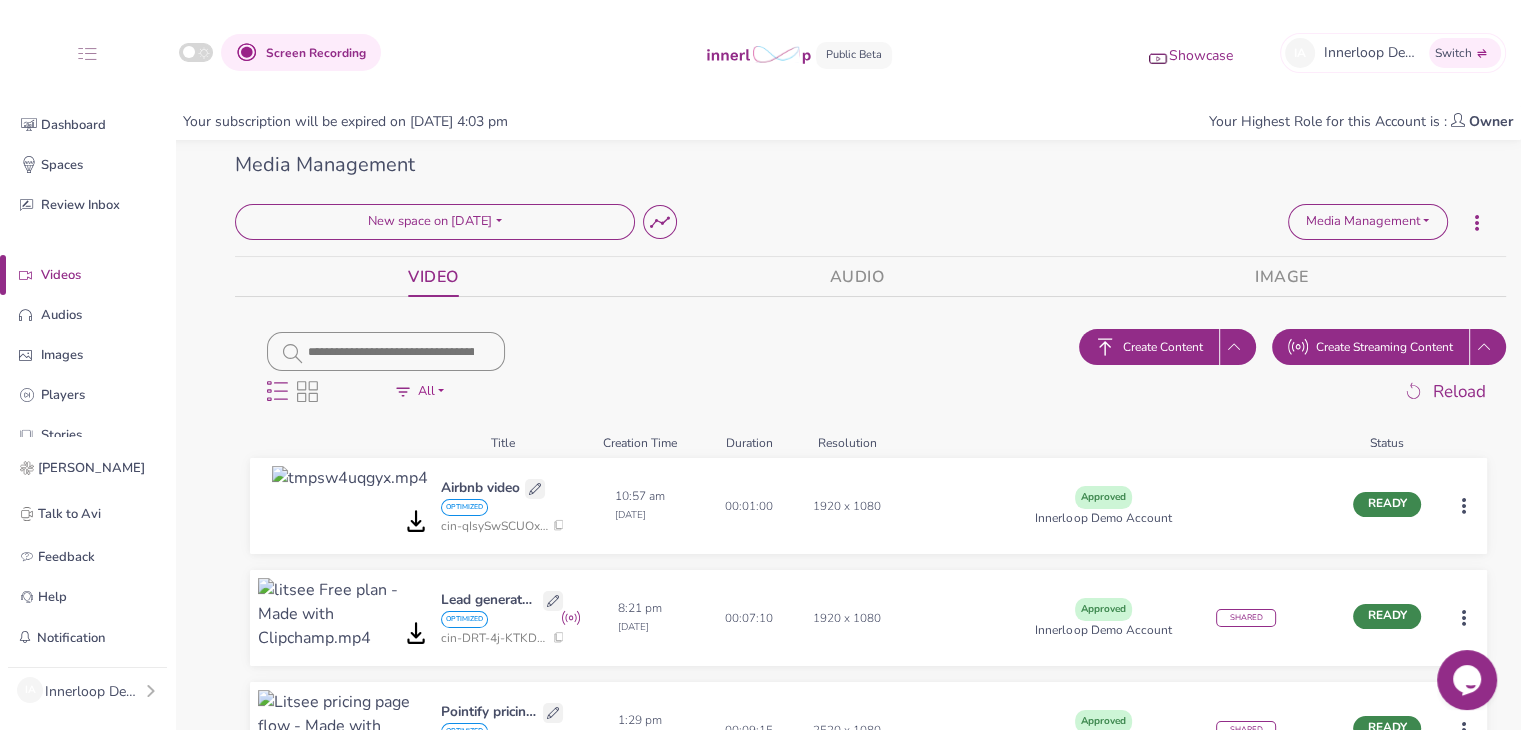 click on "Create Content" at bounding box center (1163, 347) 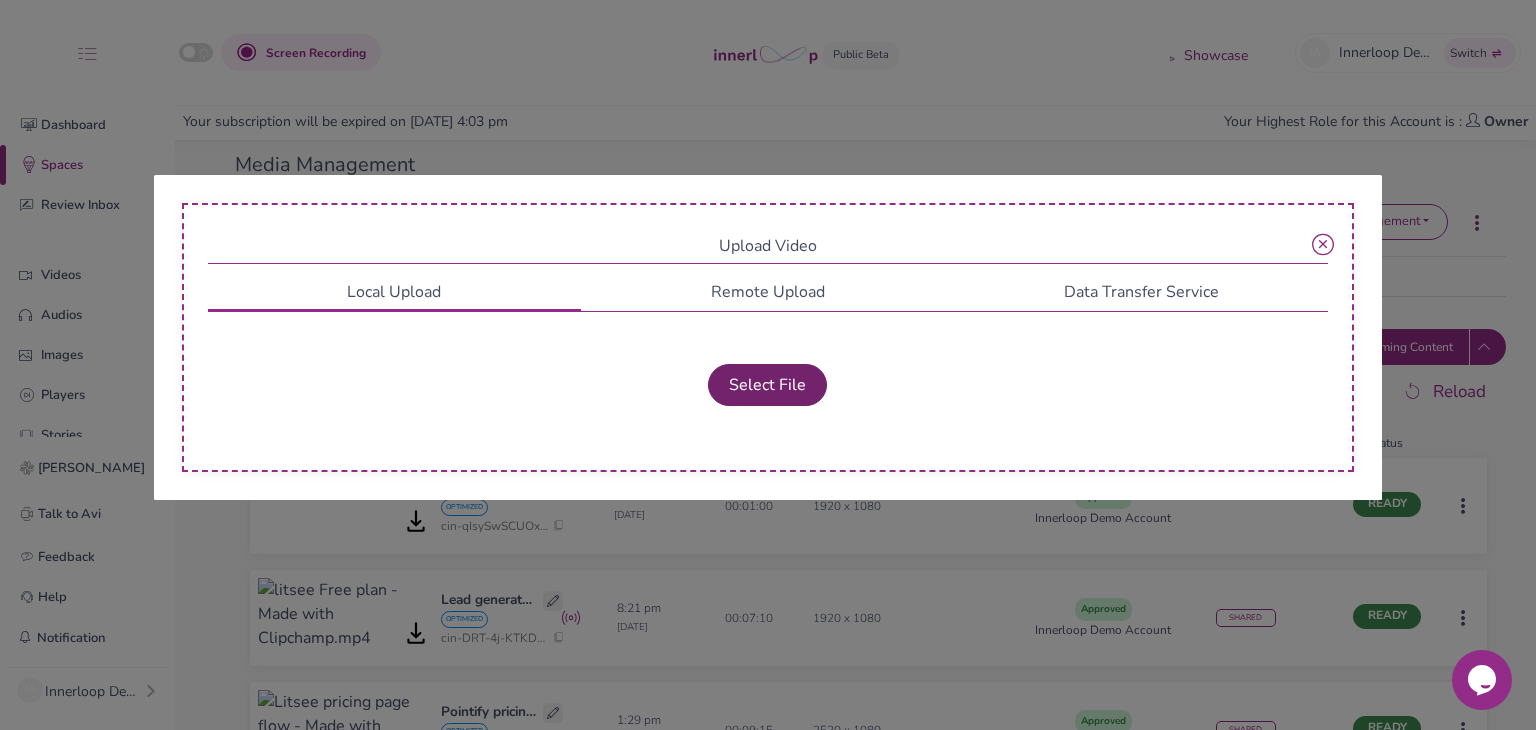 click on "Select File" at bounding box center [767, 385] 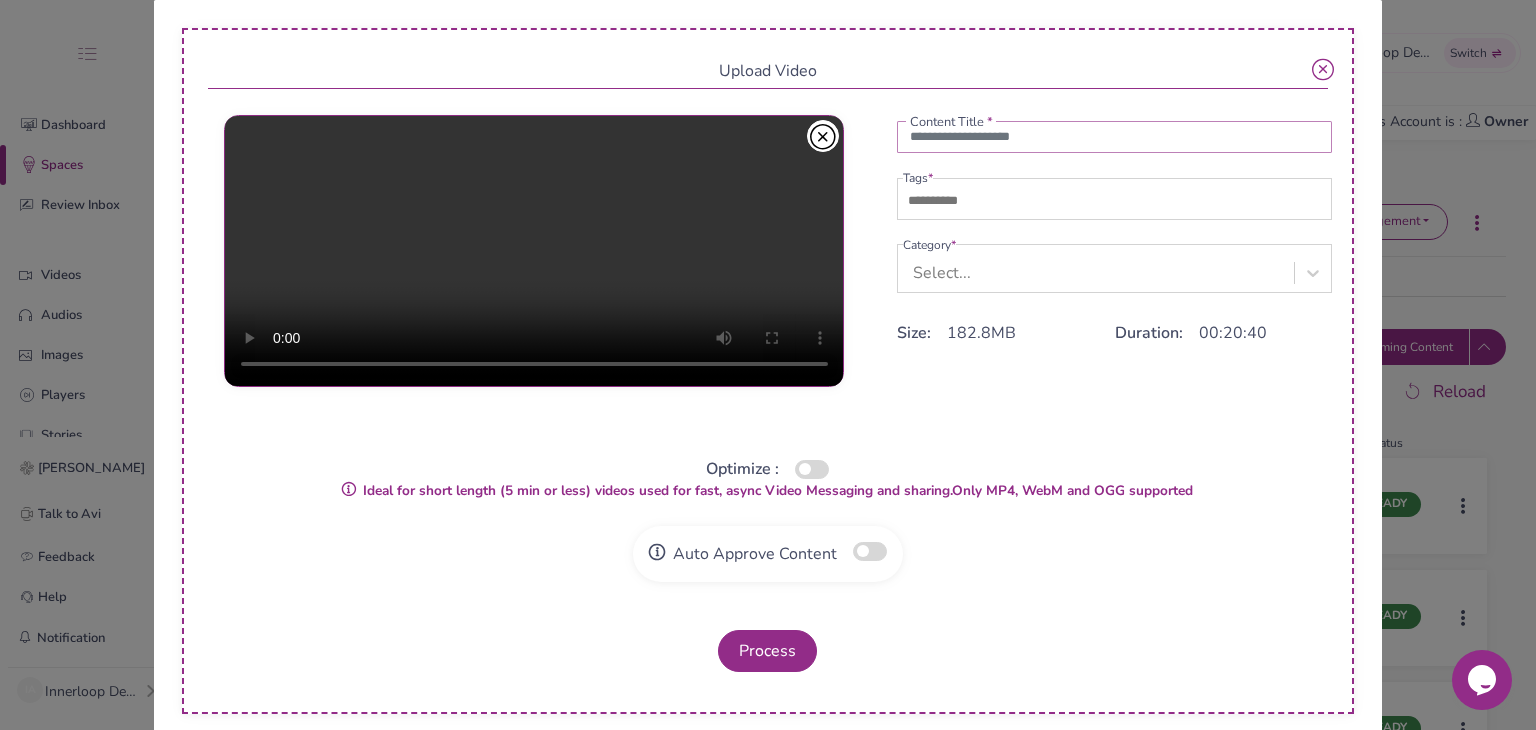 click at bounding box center (1115, 137) 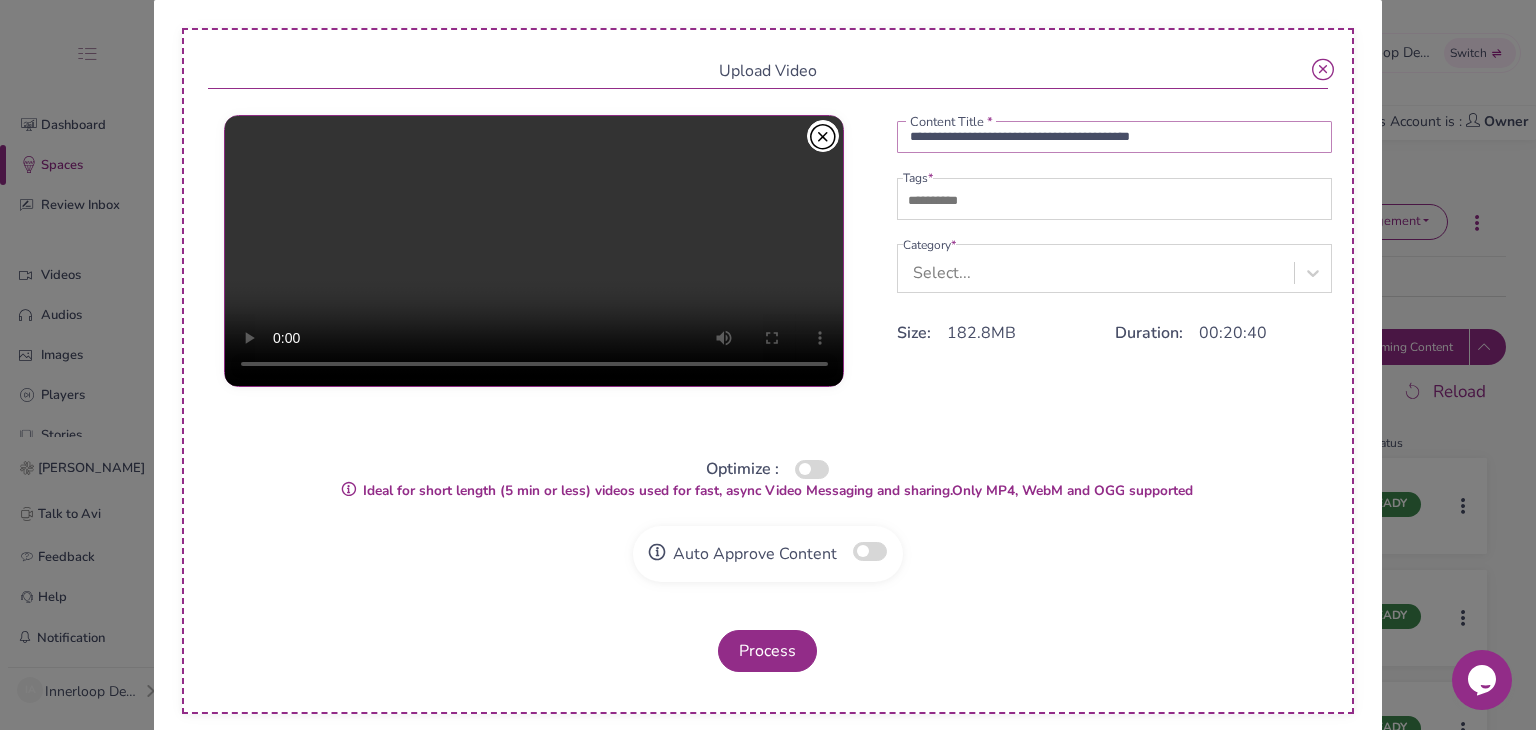 type on "**********" 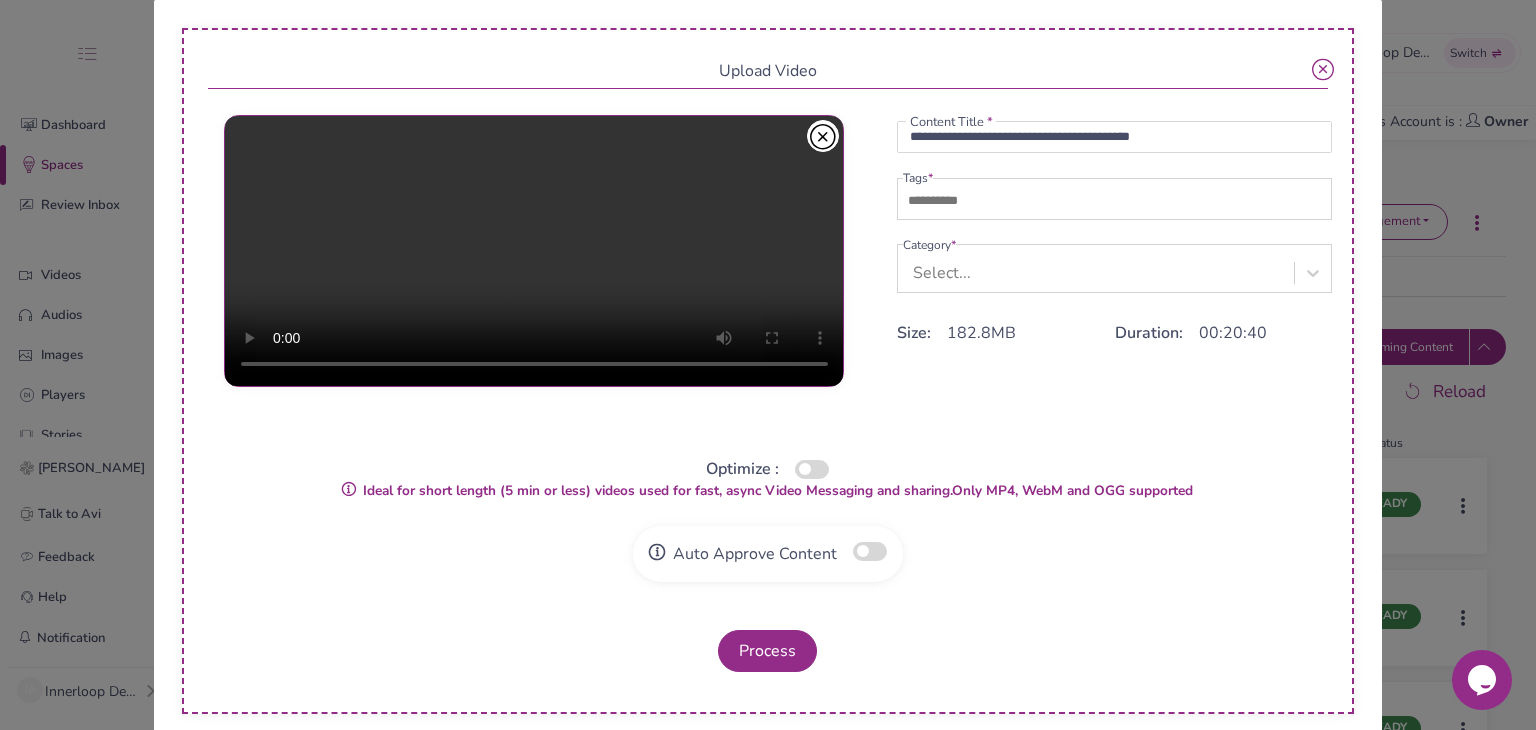 click at bounding box center [973, 201] 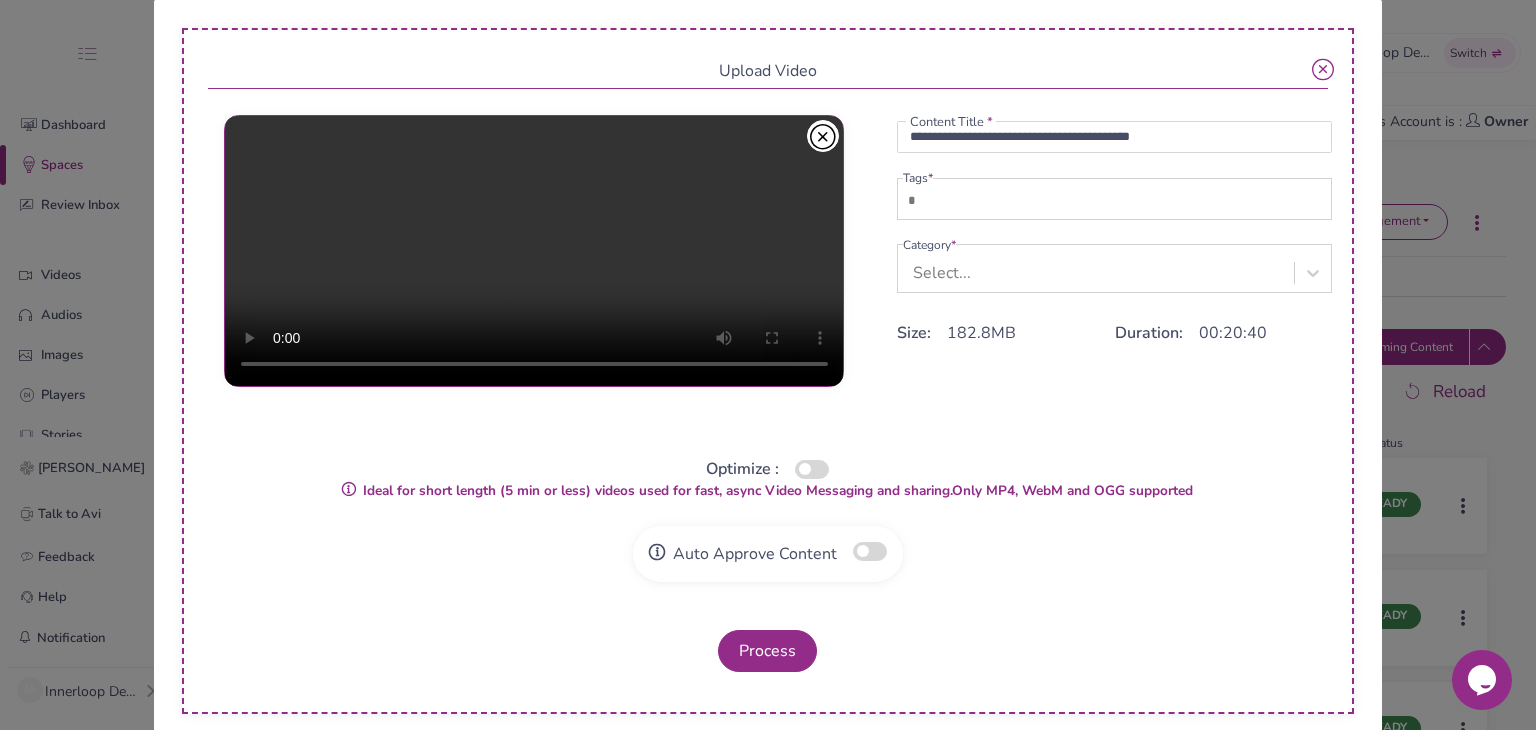 type on "*" 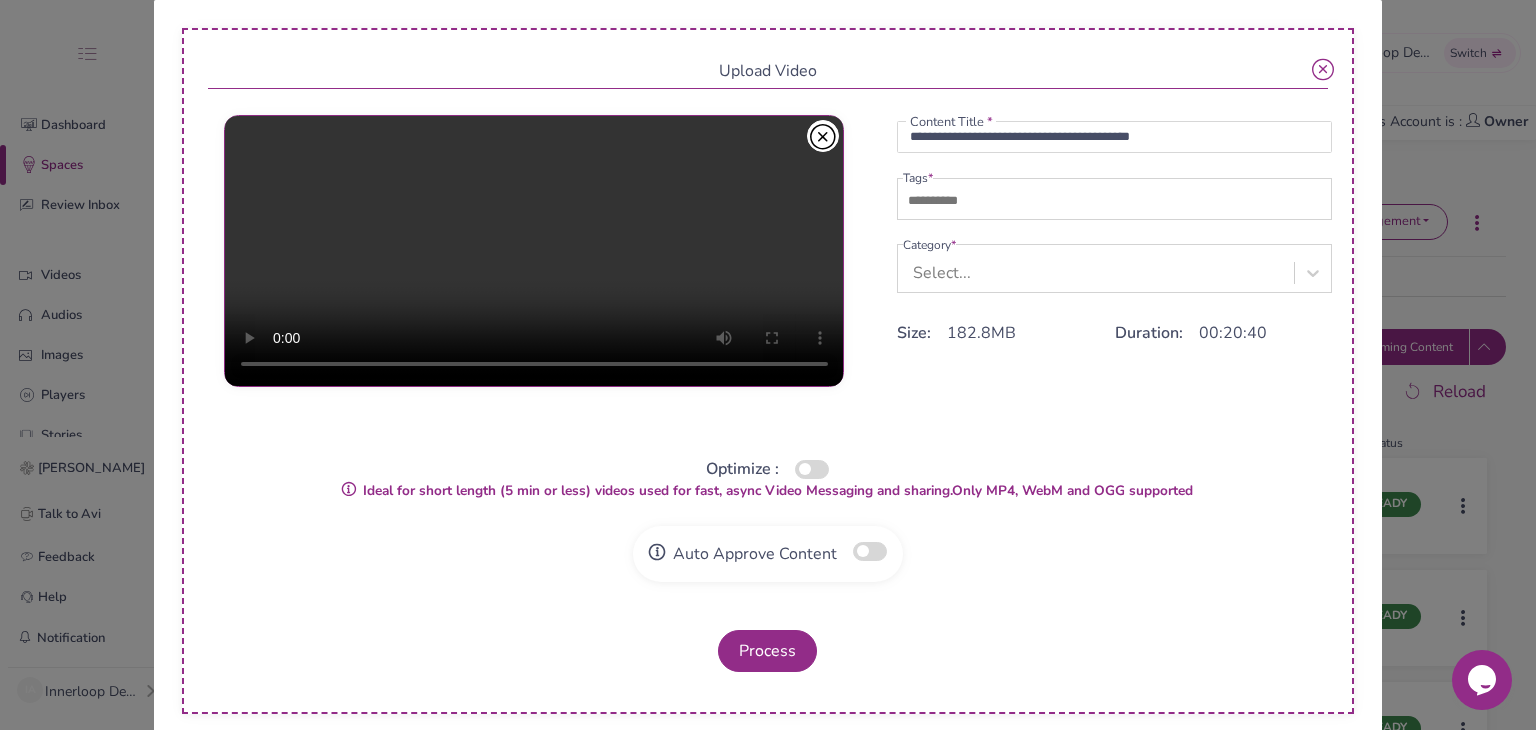 click on "Select..." at bounding box center [1099, 272] 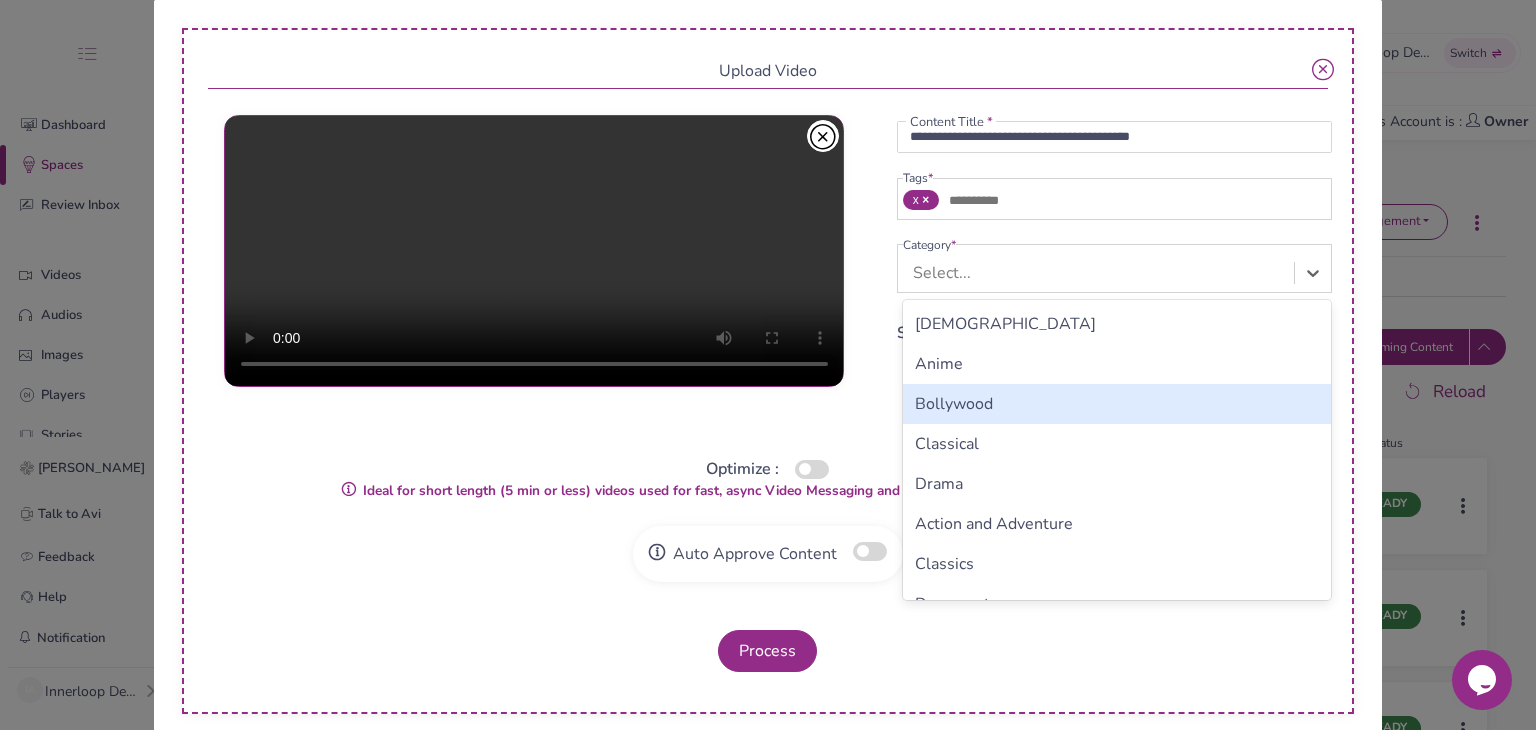 click on "Bollywood" at bounding box center (1117, 404) 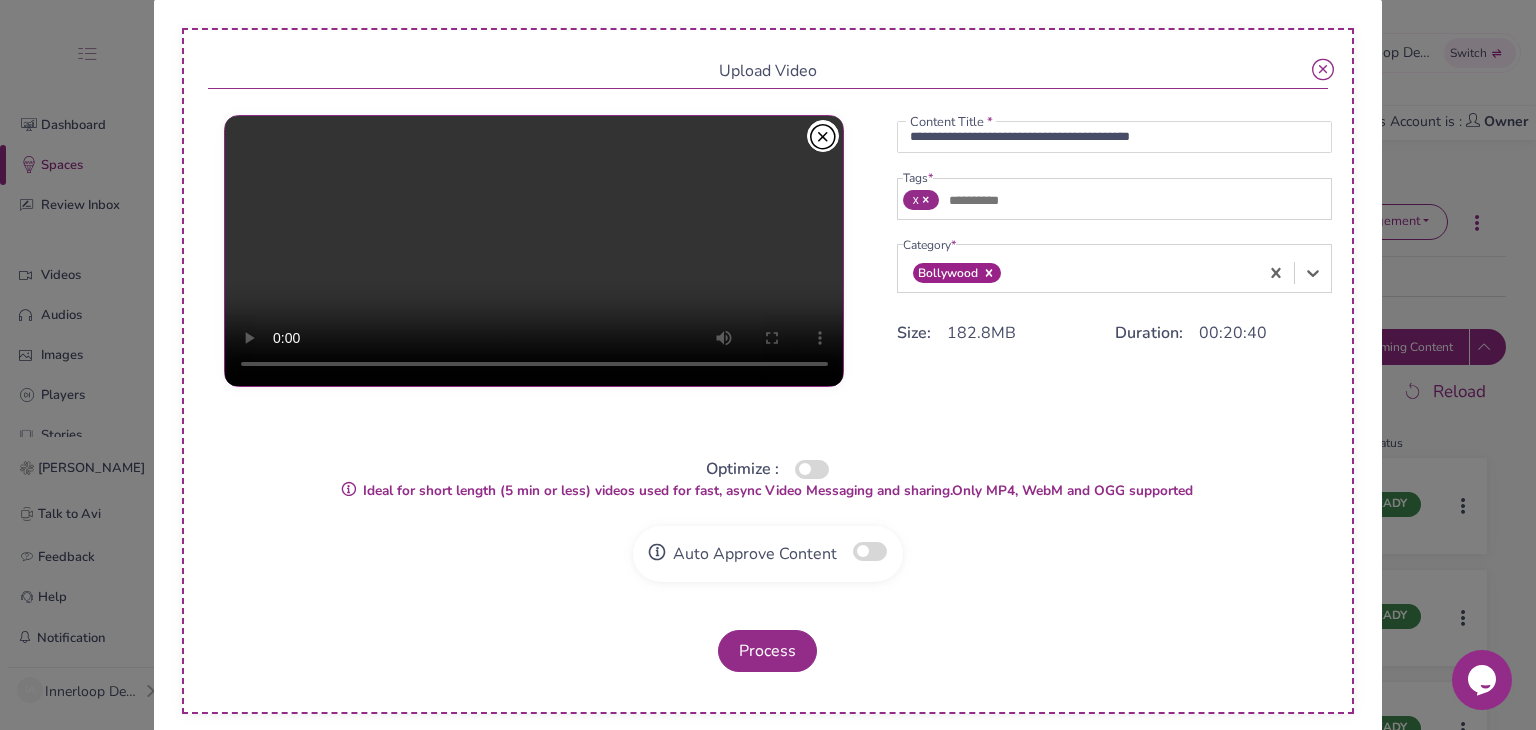 click on "Optimize :" at bounding box center [768, 469] 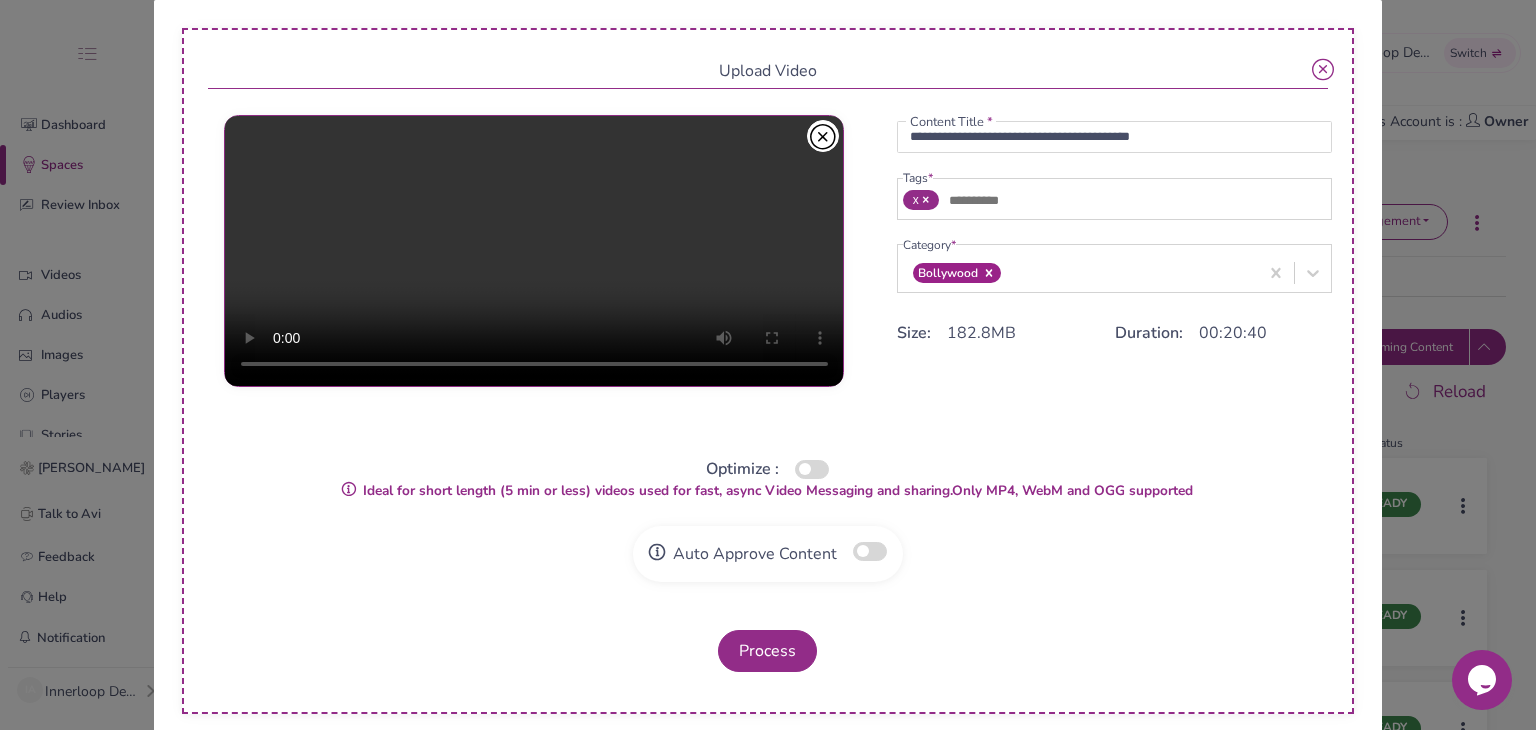 click at bounding box center (812, 469) 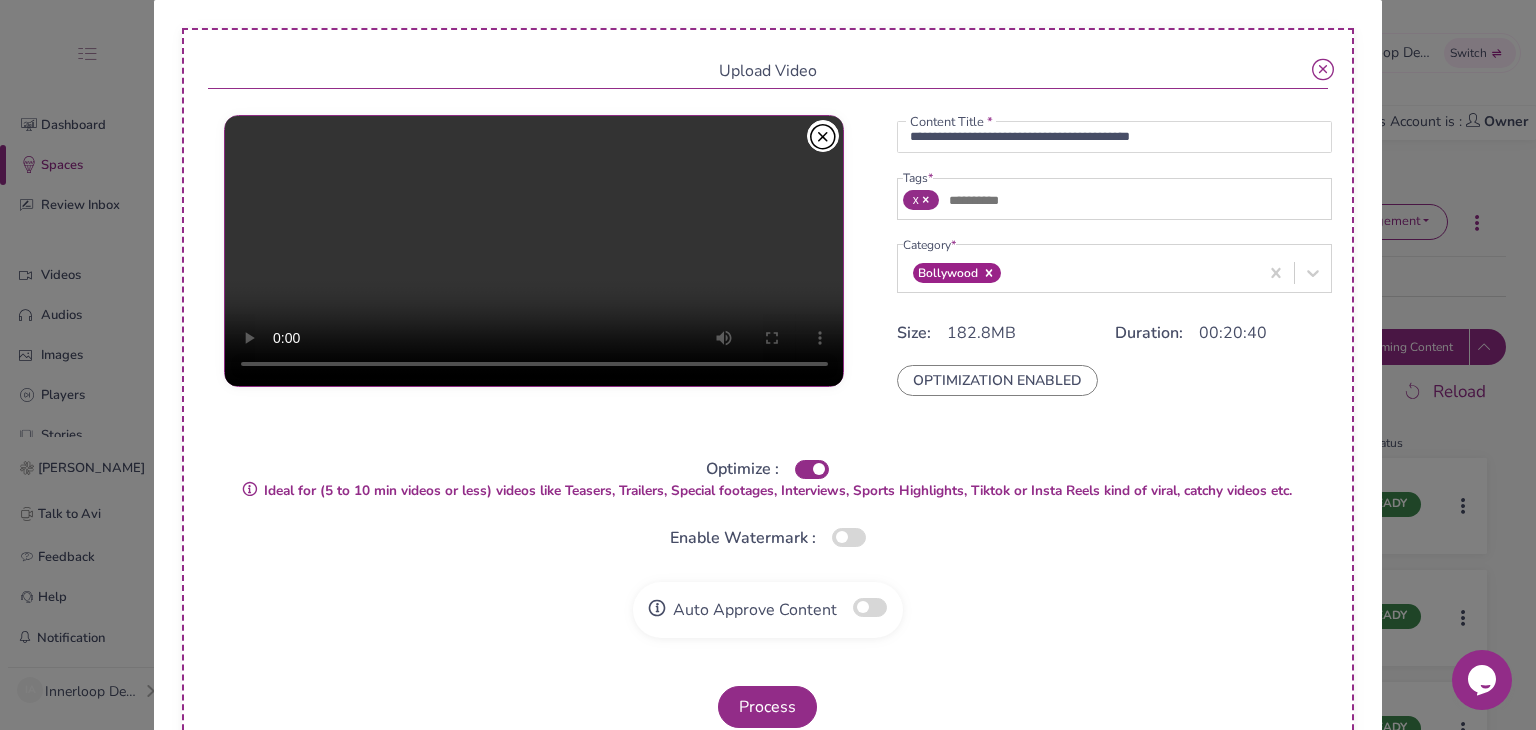 click at bounding box center [870, 607] 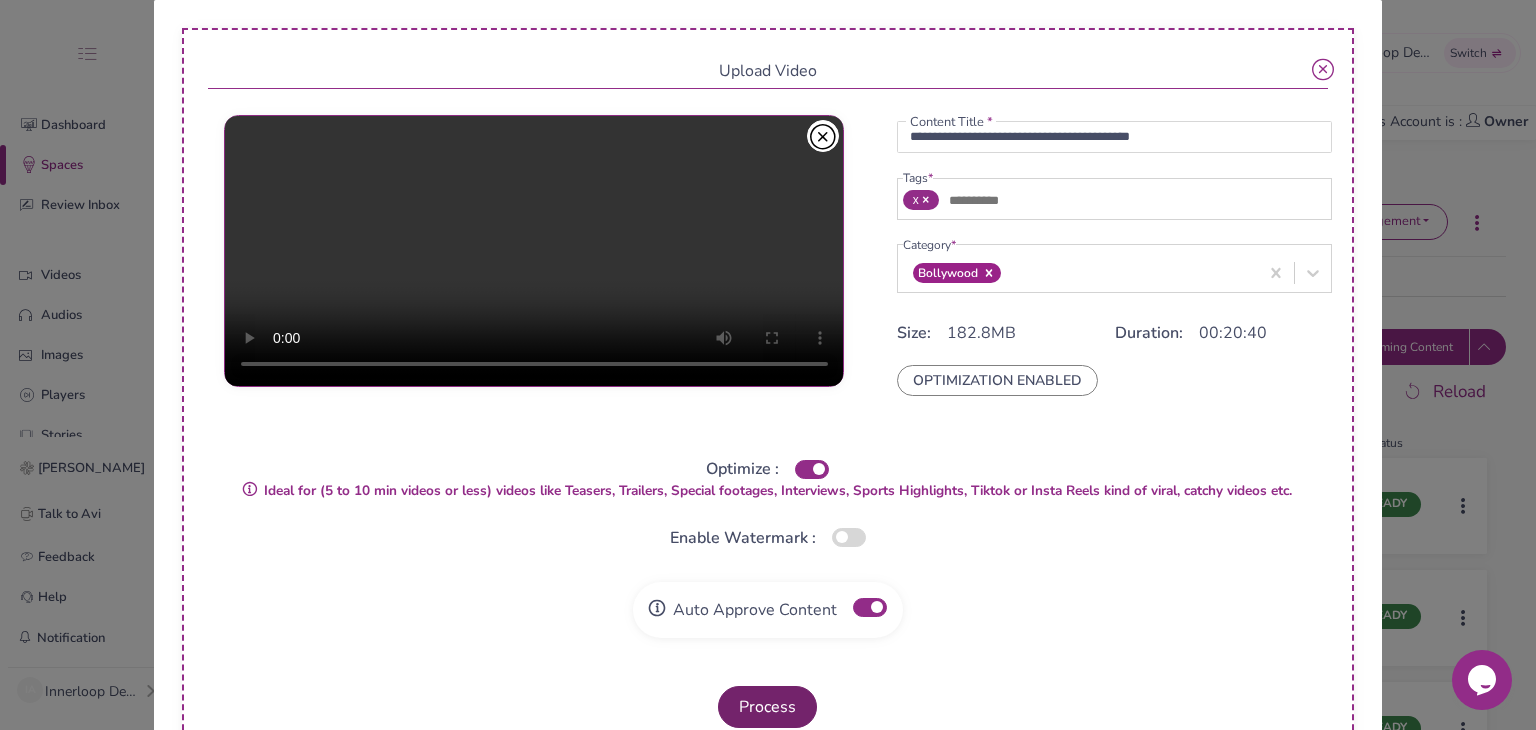 click on "Process" at bounding box center [767, 707] 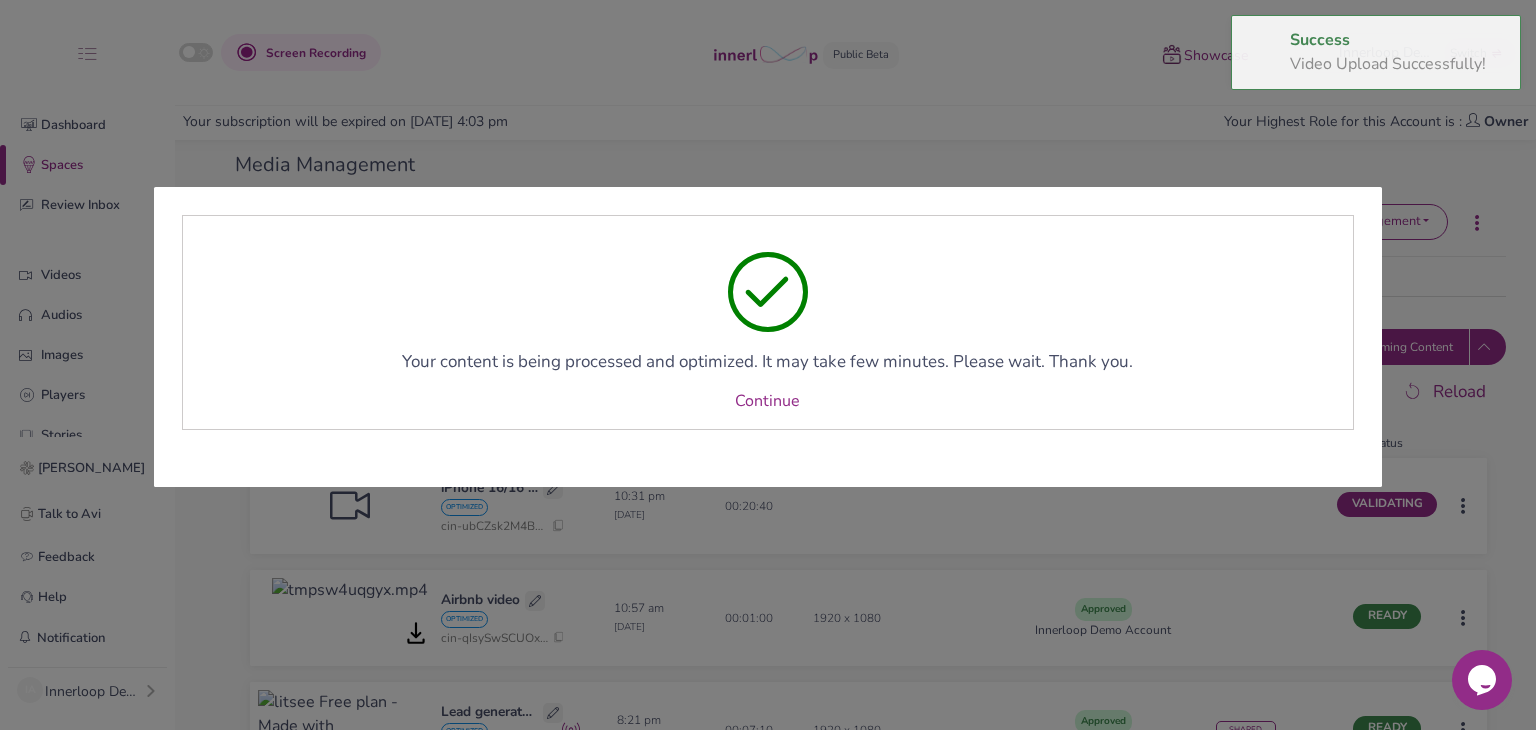 click on "Continue" at bounding box center (767, 401) 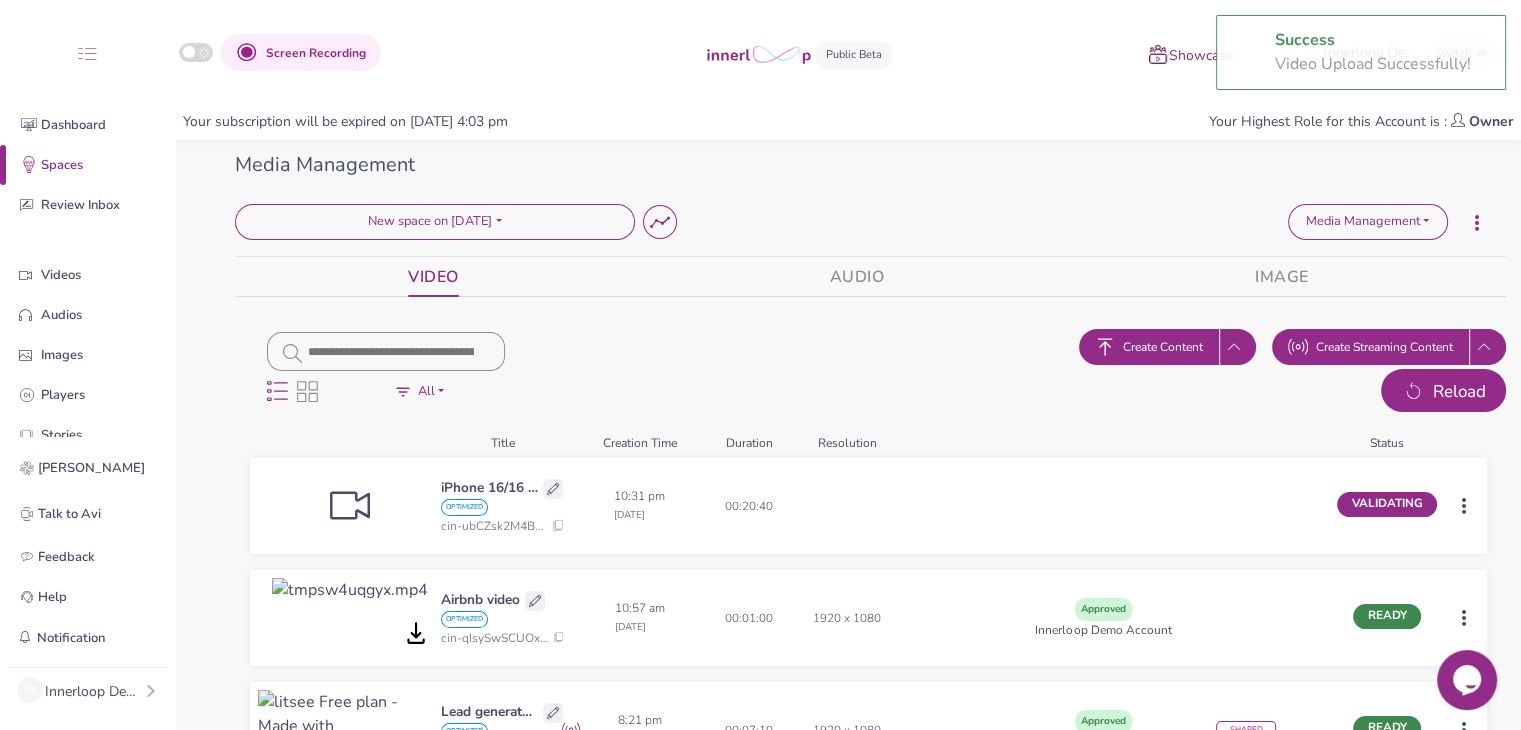click on "Reload" at bounding box center [1443, 391] 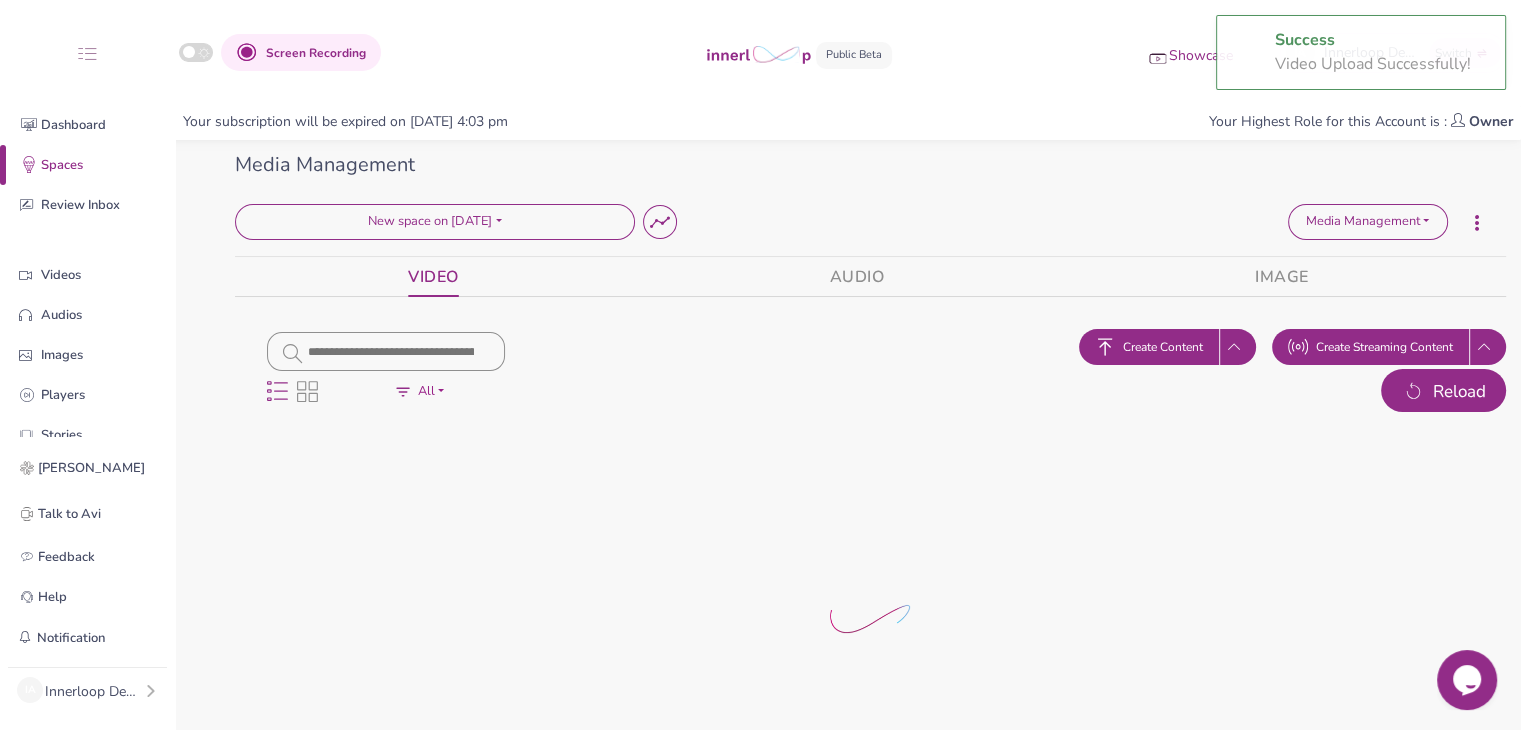 click on "Reload" at bounding box center (1443, 391) 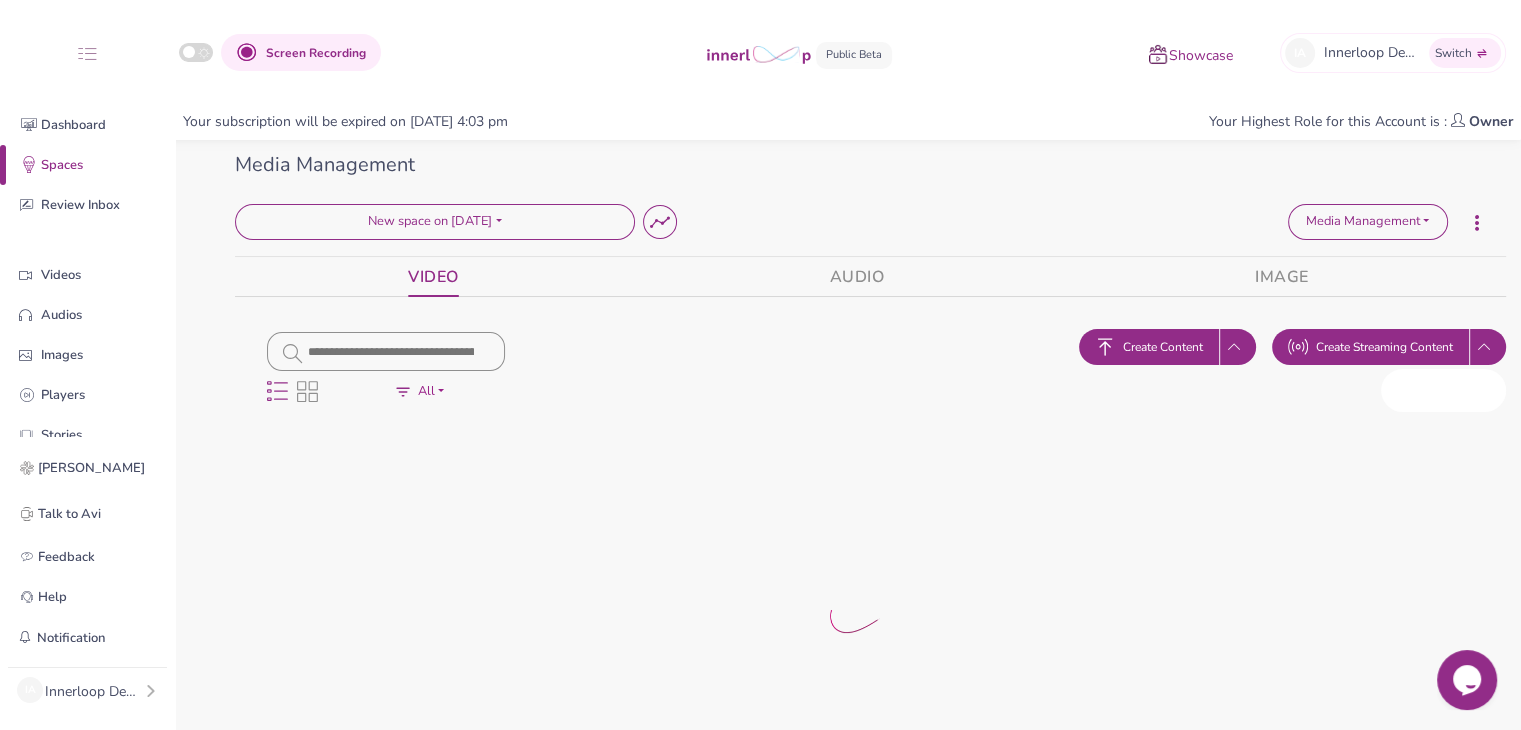 click on "Reload" at bounding box center [1443, 391] 